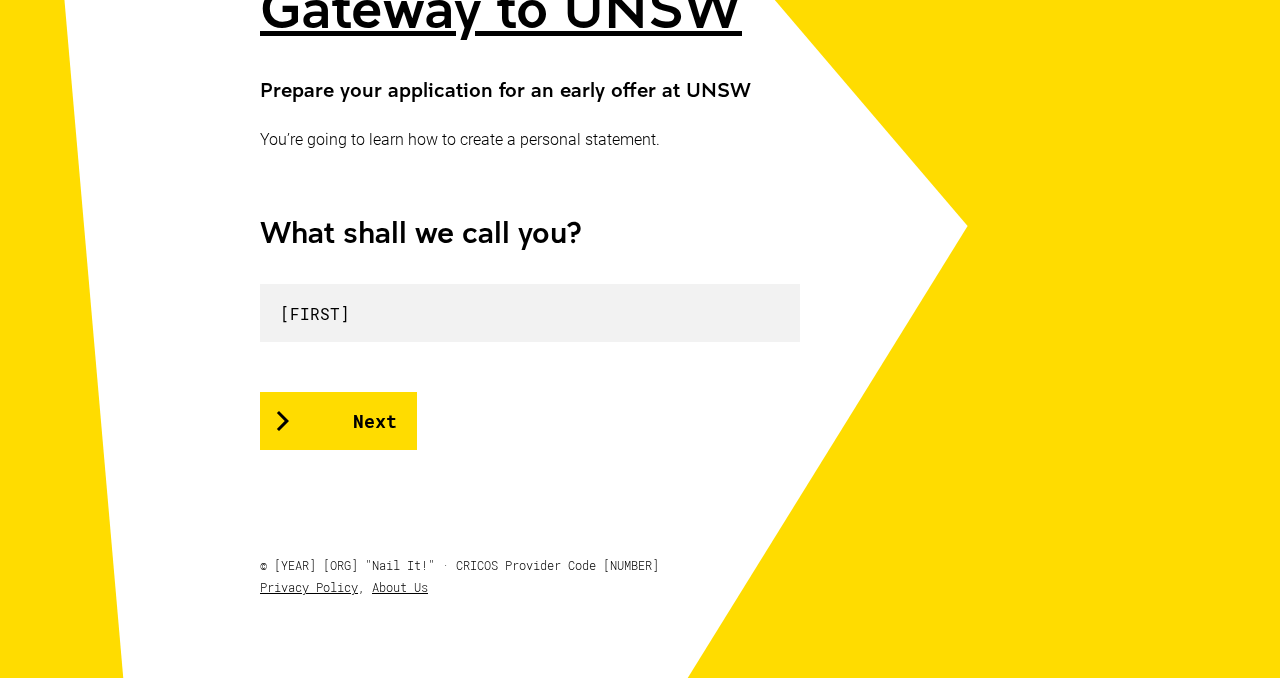 scroll, scrollTop: 408, scrollLeft: 0, axis: vertical 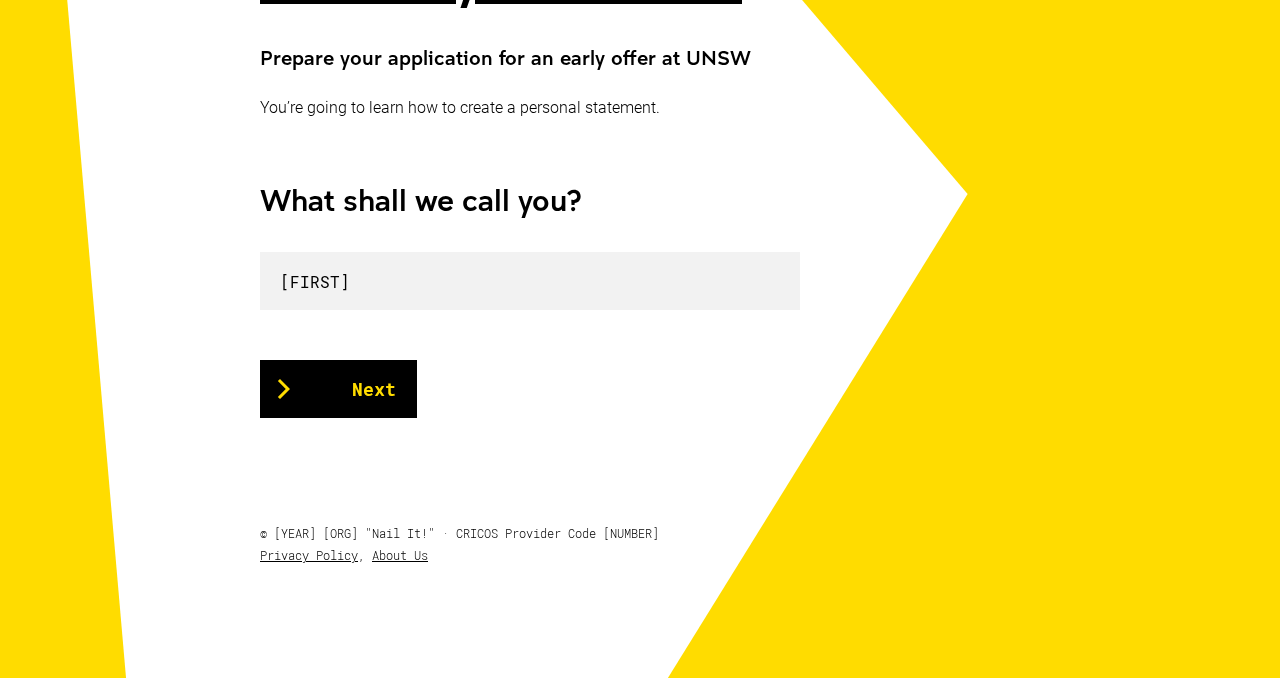 click on "Next" at bounding box center [338, 389] 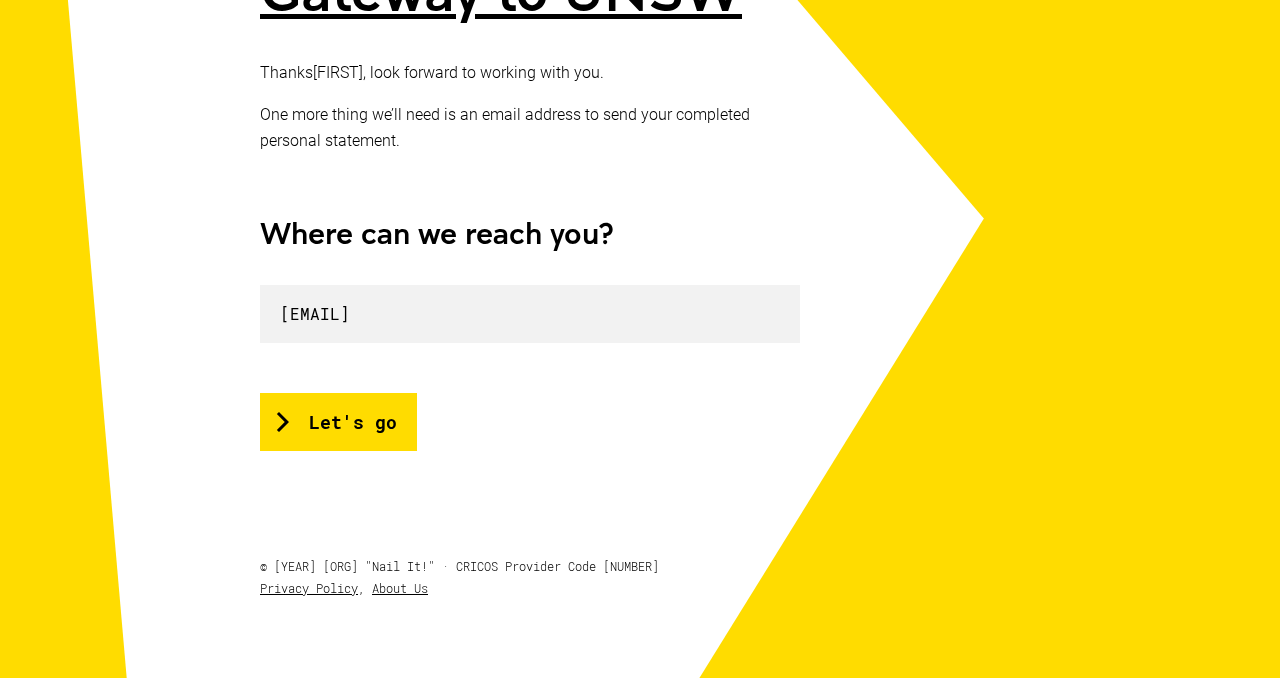 scroll, scrollTop: 405, scrollLeft: 0, axis: vertical 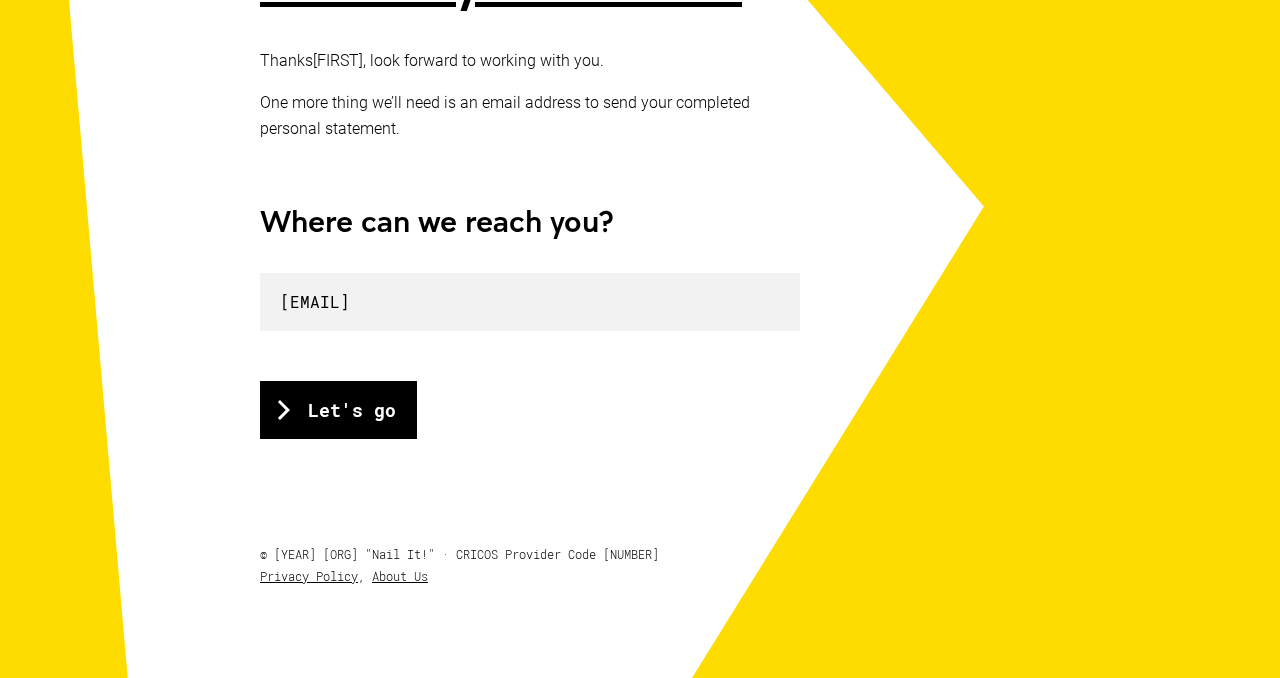 click on "Let's go" at bounding box center (338, 410) 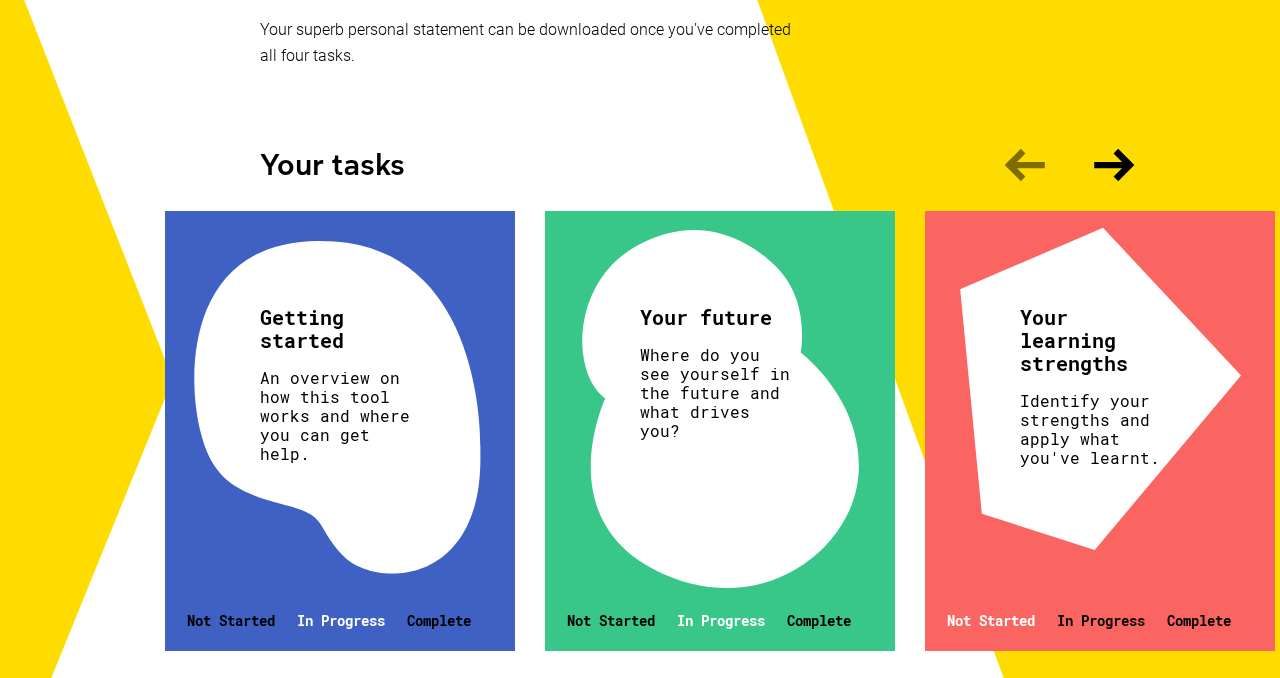 scroll, scrollTop: 633, scrollLeft: 0, axis: vertical 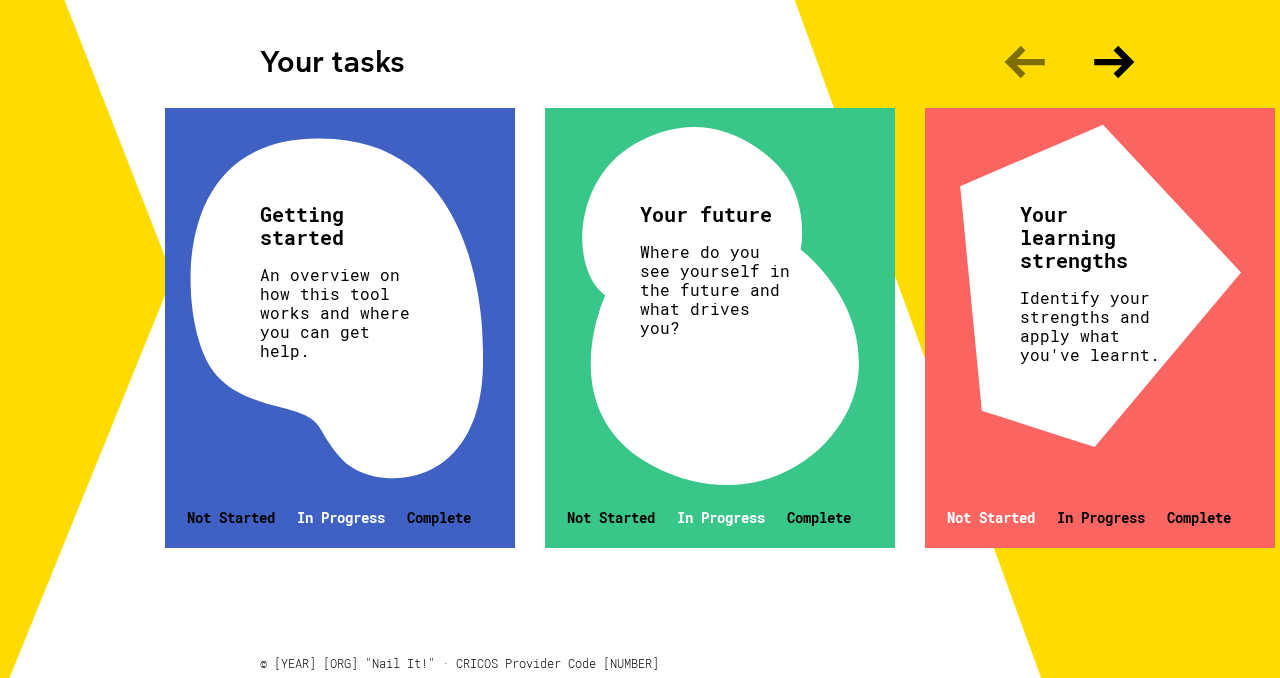 click on "An overview on how this tool works and where you can get help." at bounding box center [337, 312] 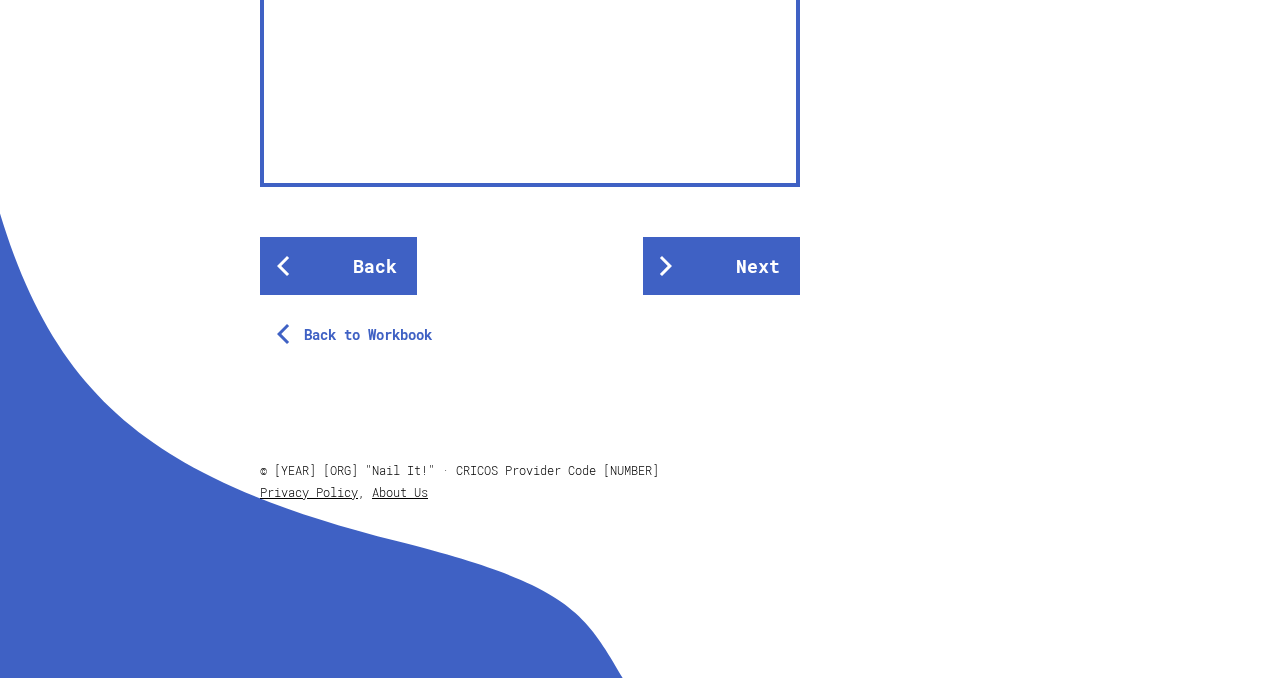 scroll, scrollTop: 748, scrollLeft: 0, axis: vertical 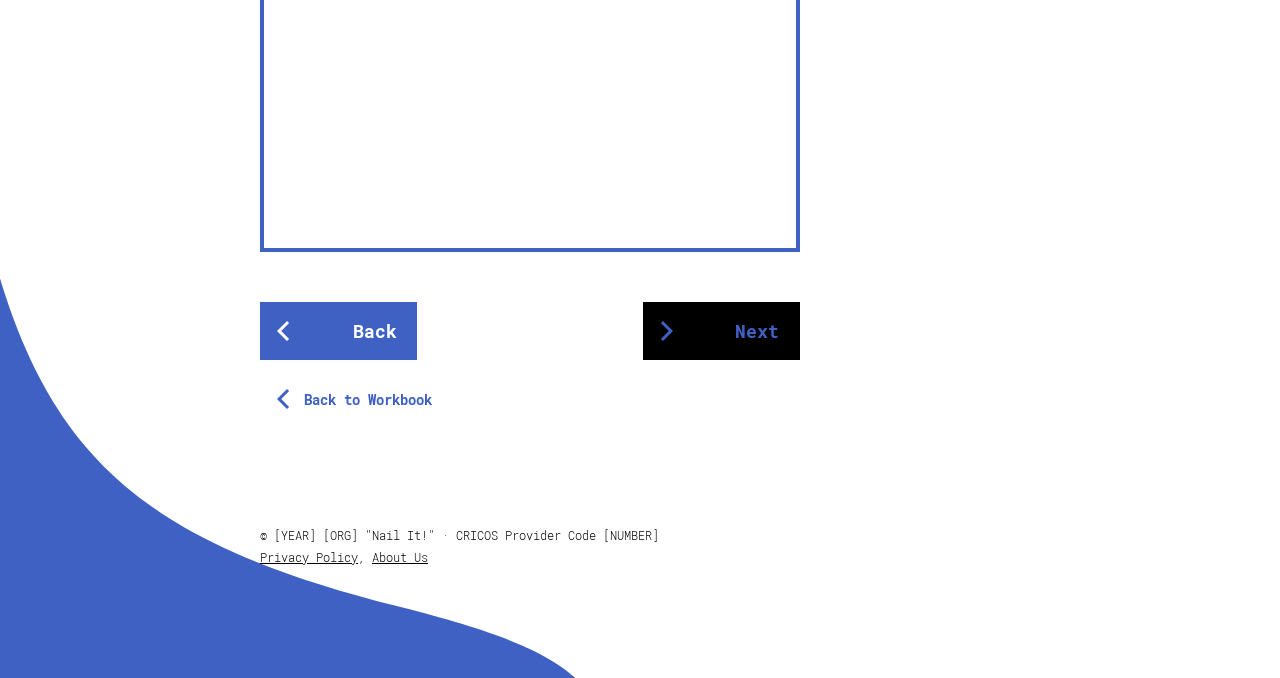 click on "Next" at bounding box center (721, 331) 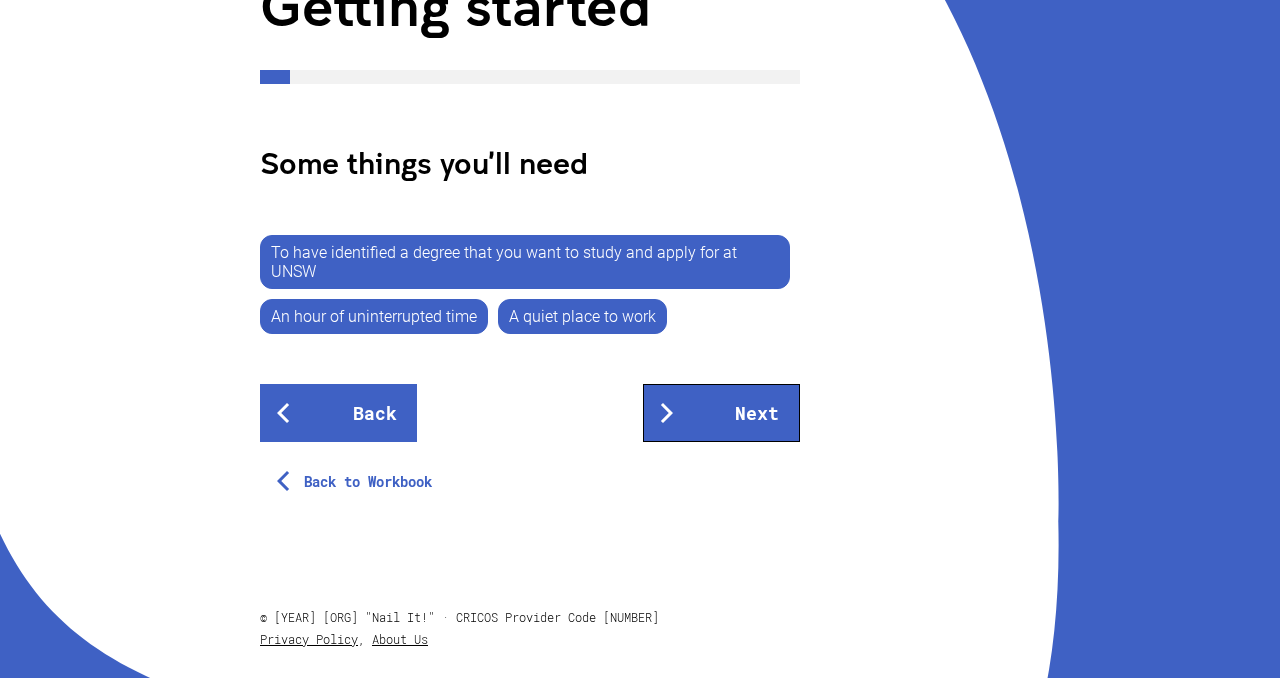 scroll, scrollTop: 309, scrollLeft: 0, axis: vertical 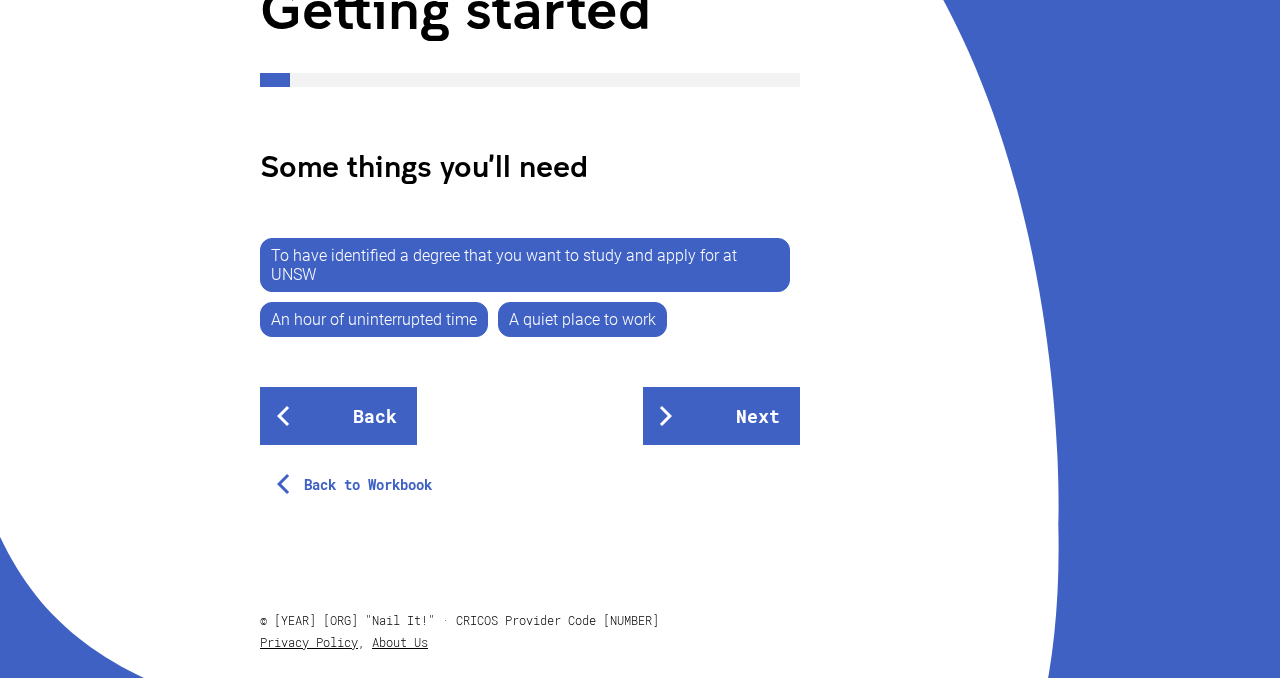 click on "Back to Workbook" at bounding box center (358, 485) 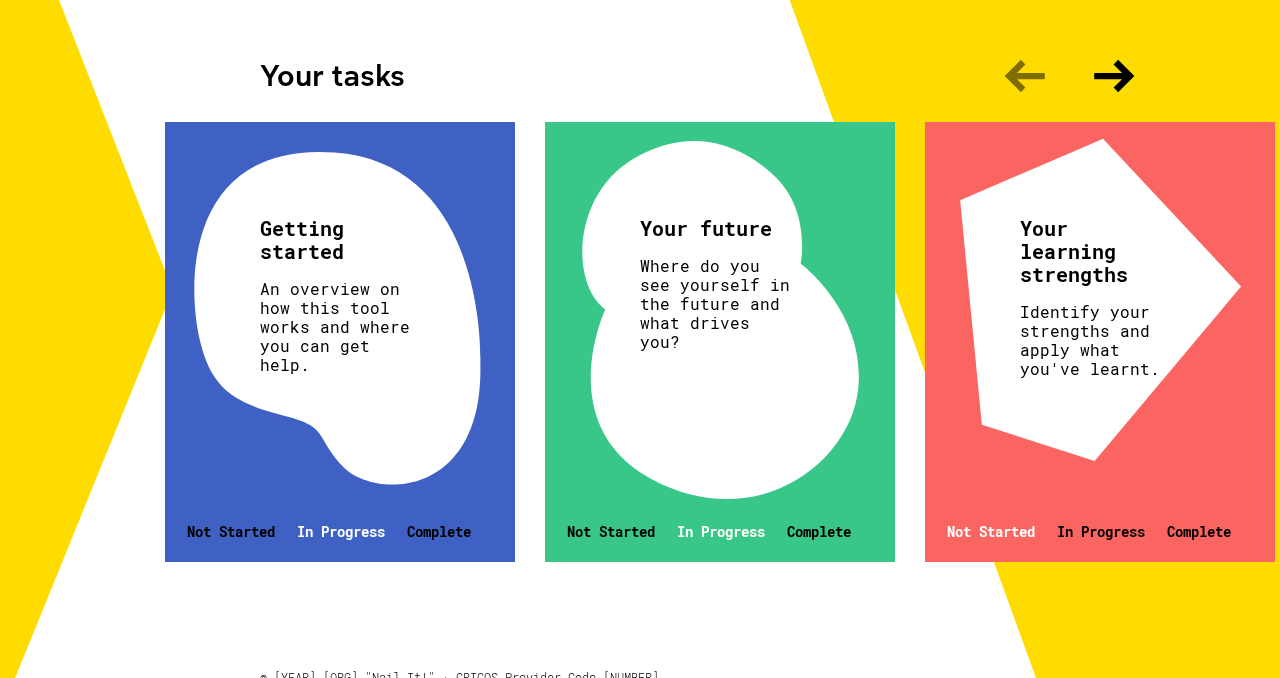 scroll, scrollTop: 622, scrollLeft: 0, axis: vertical 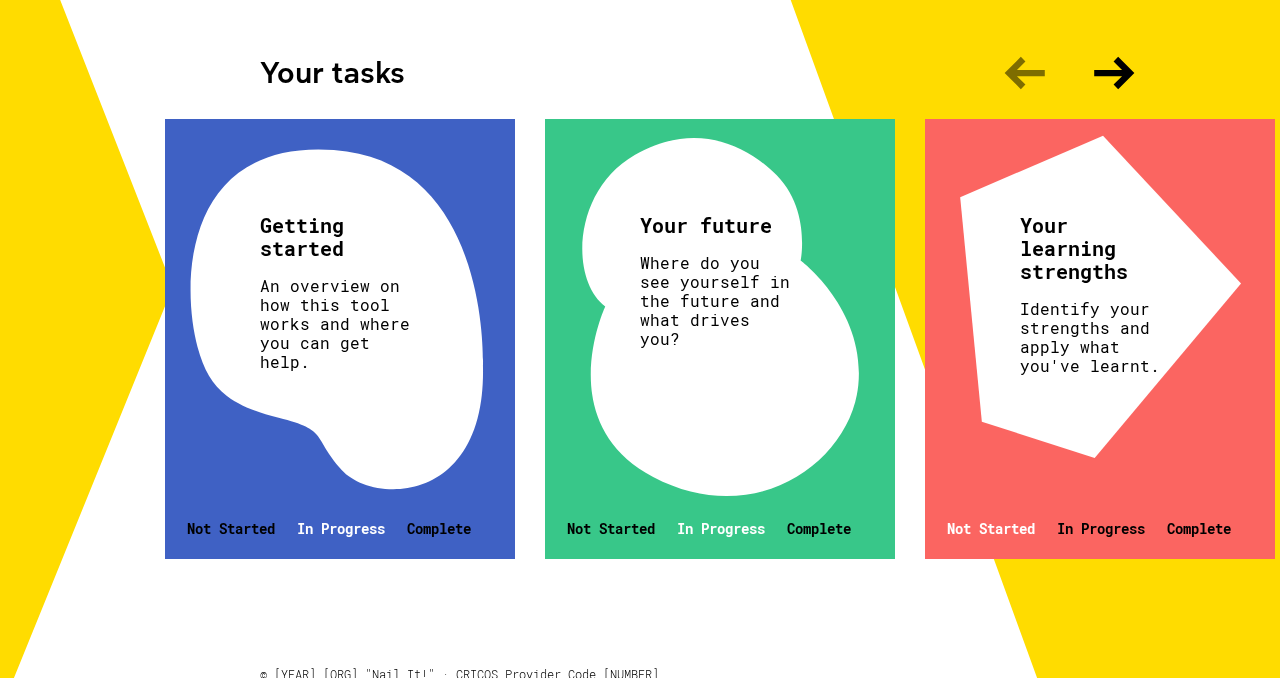 click on "Getting started An overview on how this tool works and where you can get help. Not Started In Progress Complete" at bounding box center [340, 339] 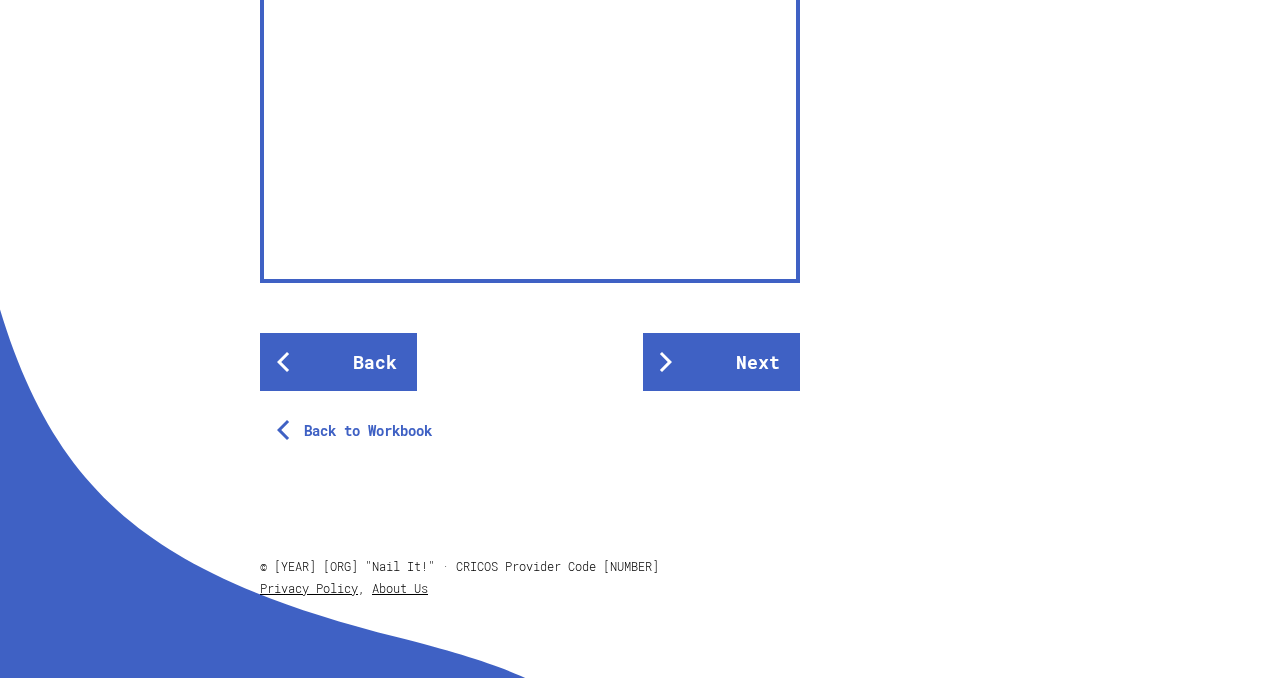 scroll, scrollTop: 721, scrollLeft: 0, axis: vertical 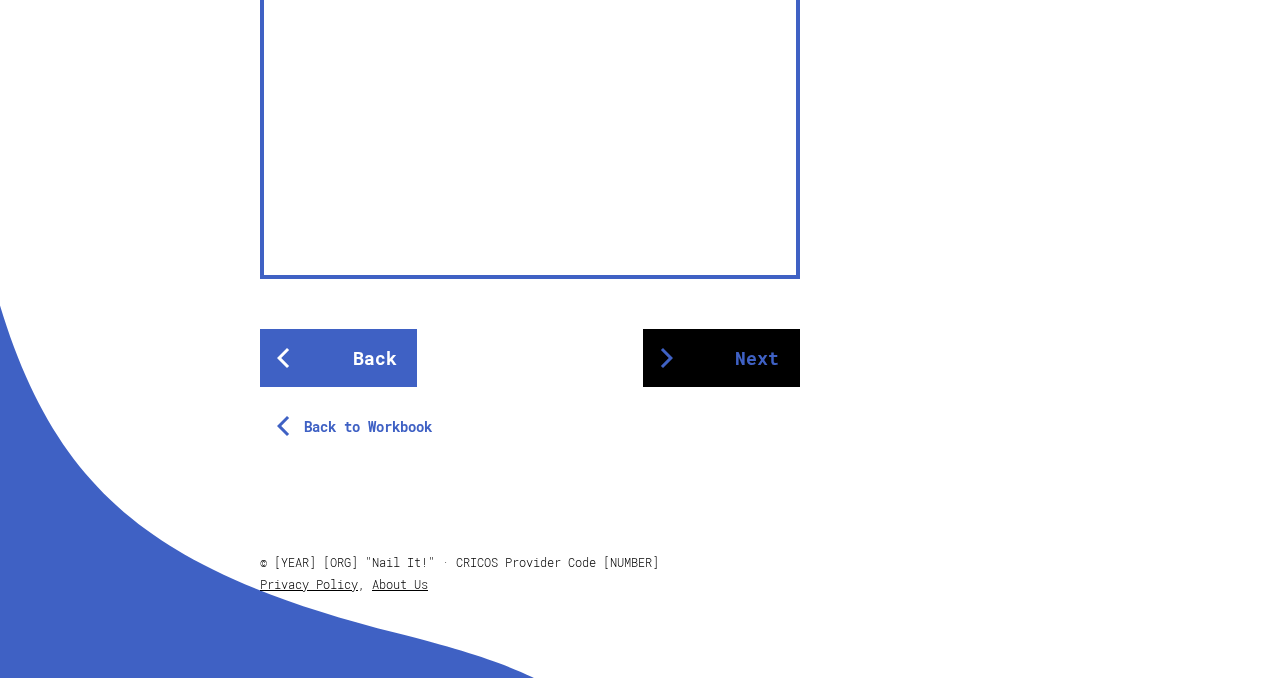 click on "Next" at bounding box center [721, 358] 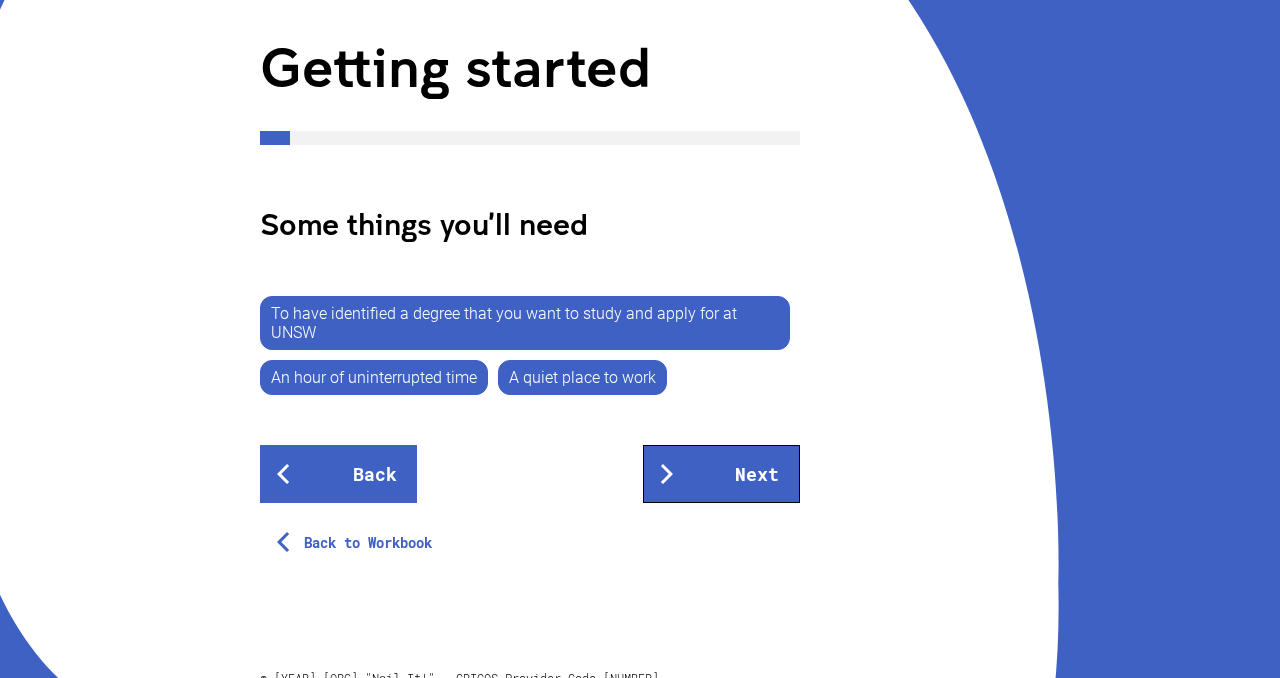 scroll, scrollTop: 253, scrollLeft: 0, axis: vertical 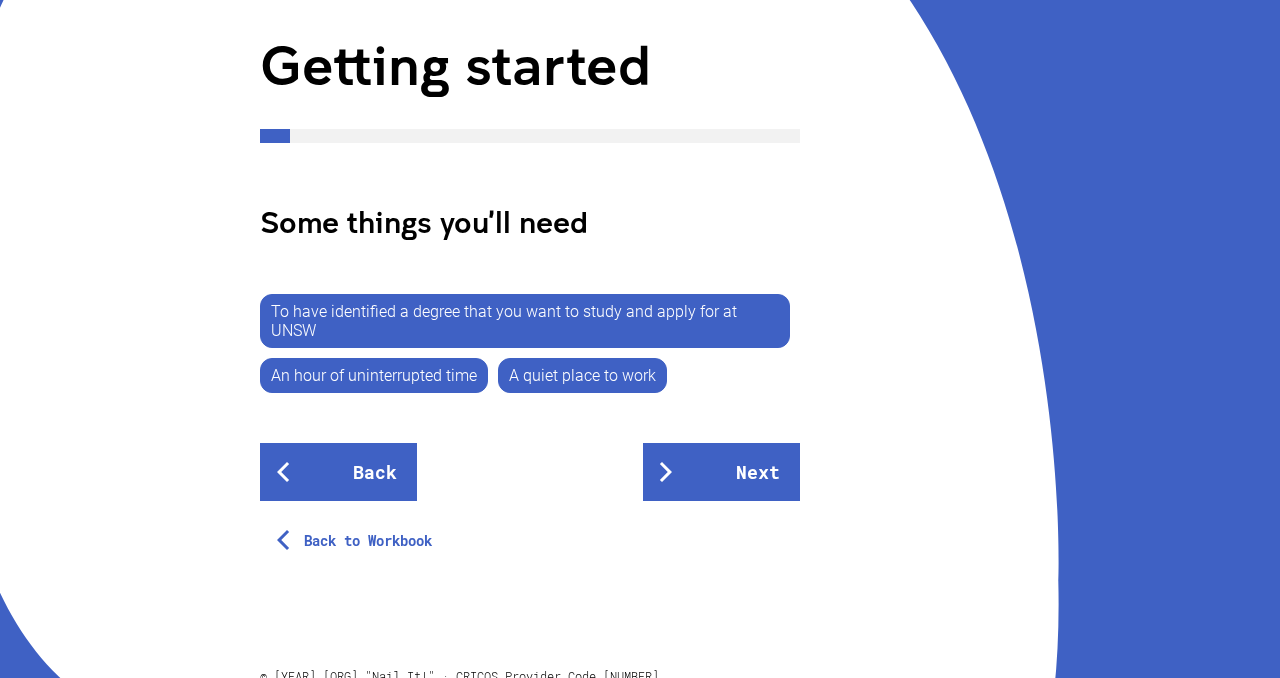 click on "To have identified a degree that you want to study and apply for at UNSW" at bounding box center [525, 321] 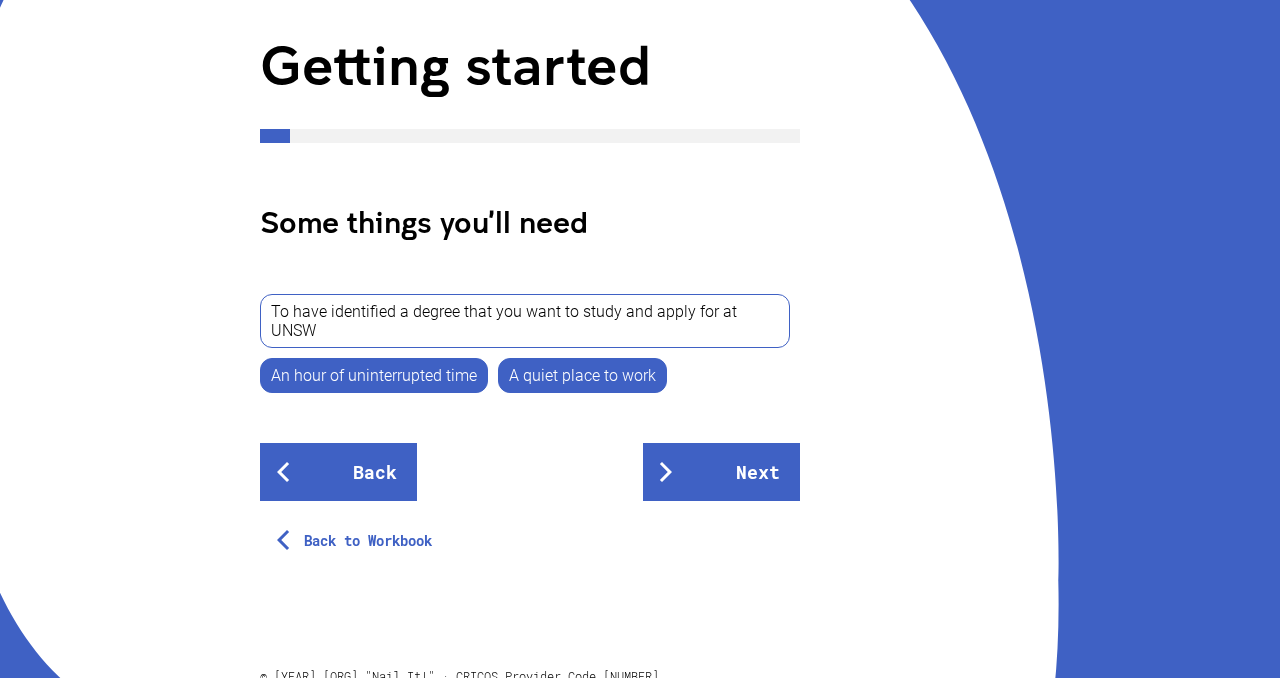 click on "To have identified a degree that you want to study and apply for at UNSW" at bounding box center (525, 321) 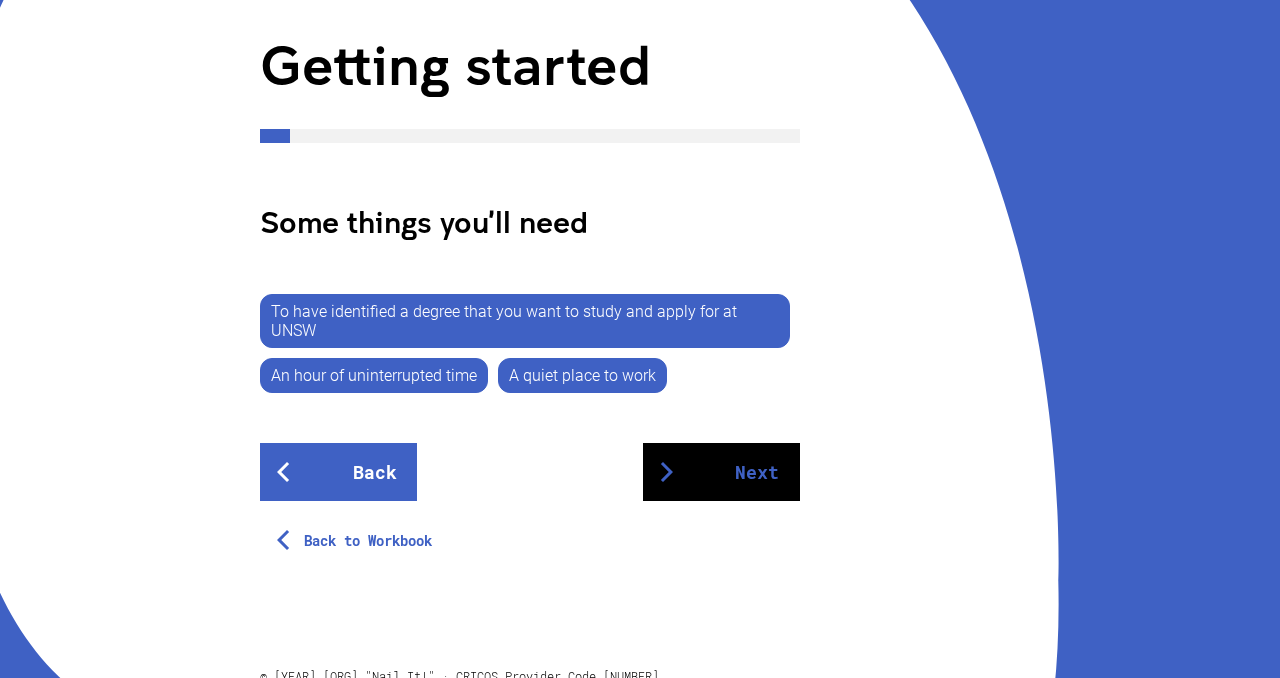 click on "Next" at bounding box center (721, 472) 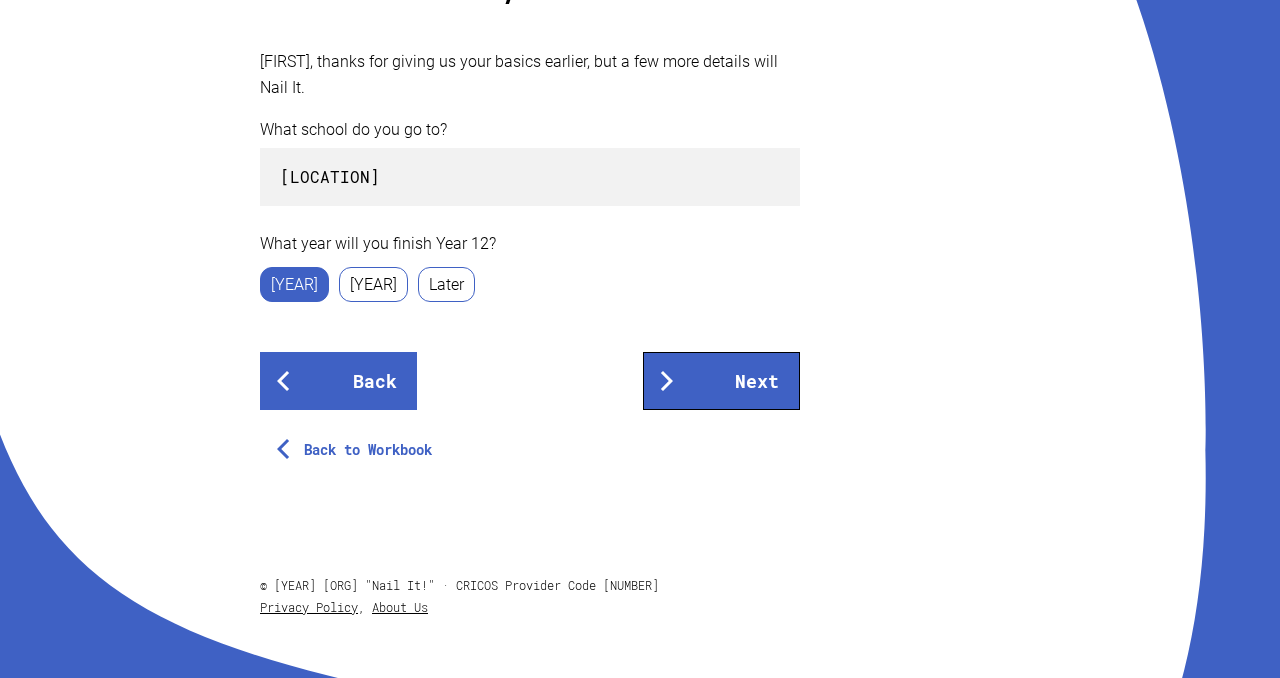 scroll, scrollTop: 501, scrollLeft: 0, axis: vertical 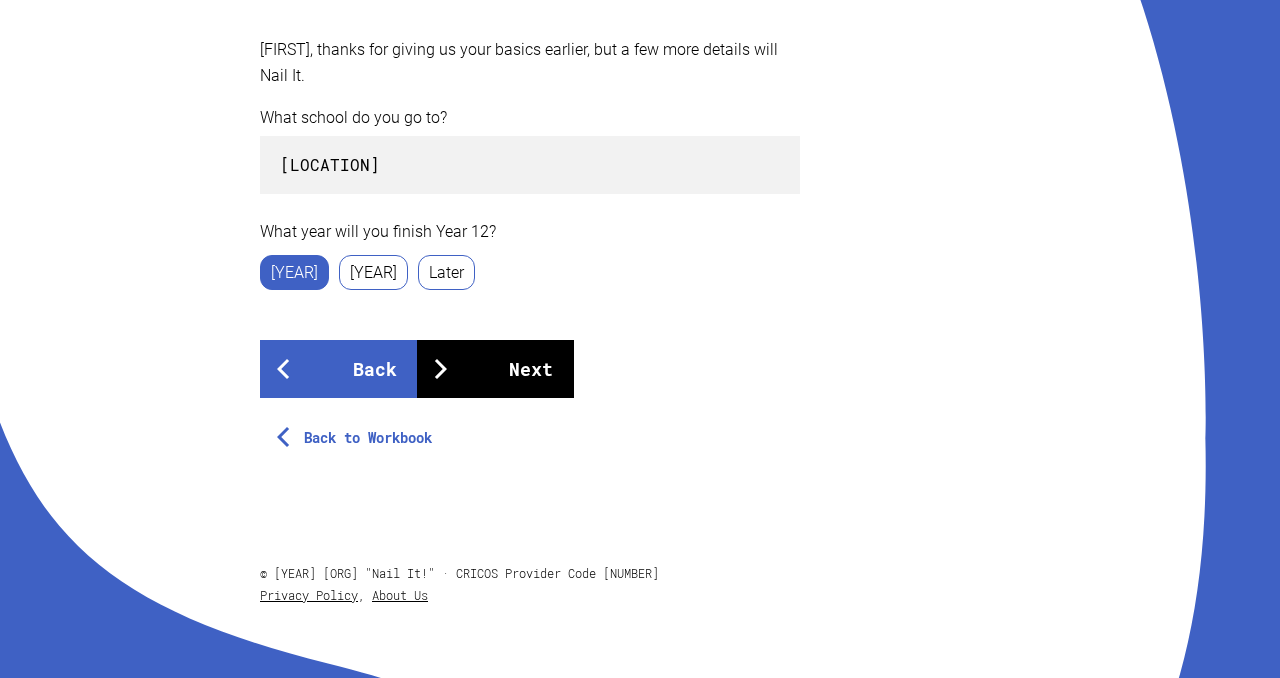 click on "Next" at bounding box center [495, 369] 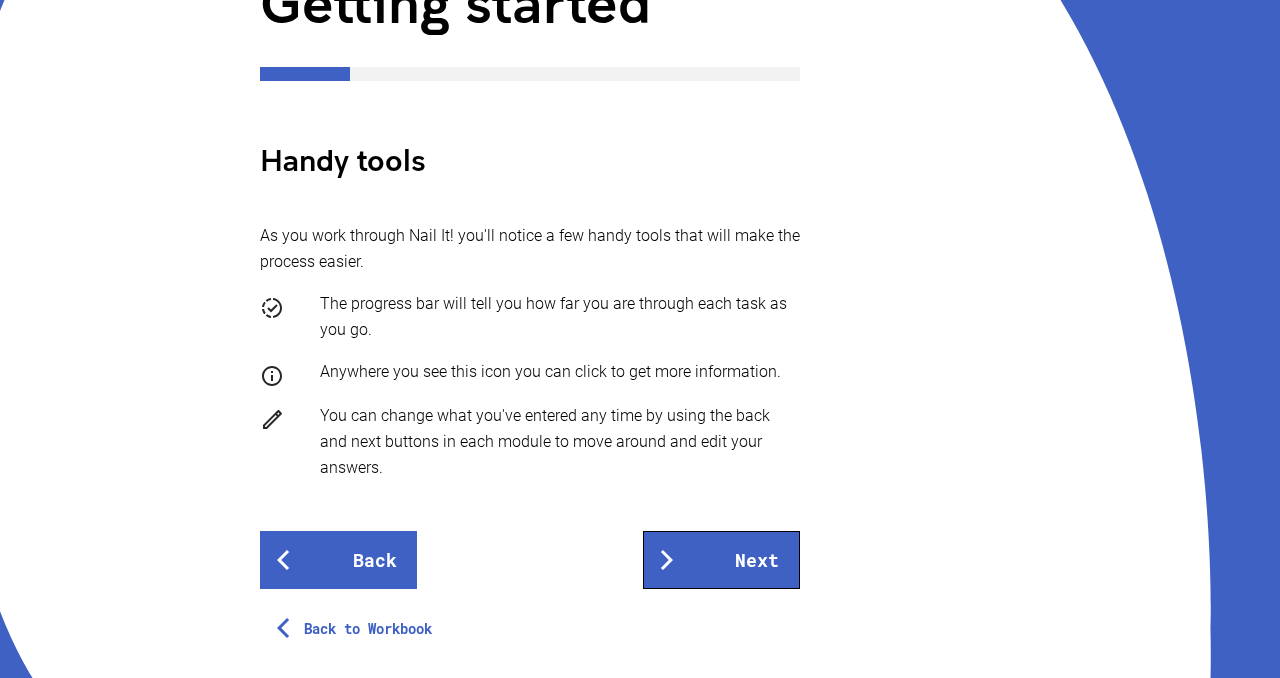 scroll, scrollTop: 316, scrollLeft: 0, axis: vertical 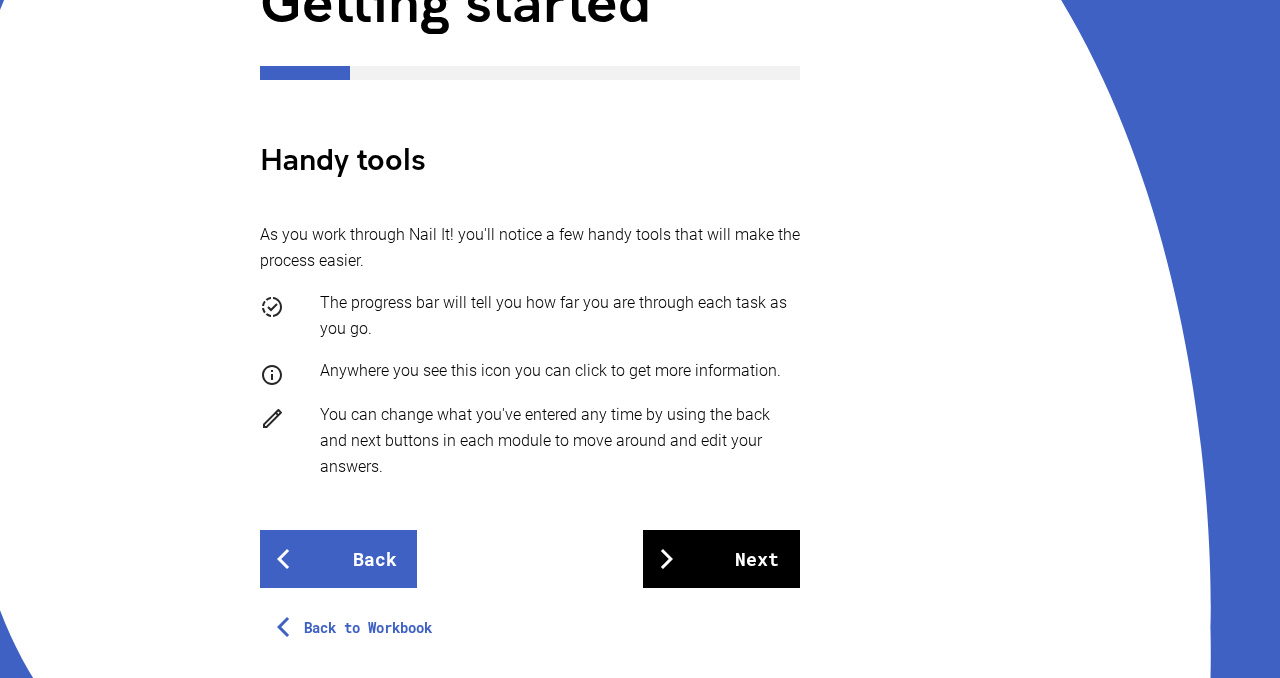click on "Next" at bounding box center [721, 559] 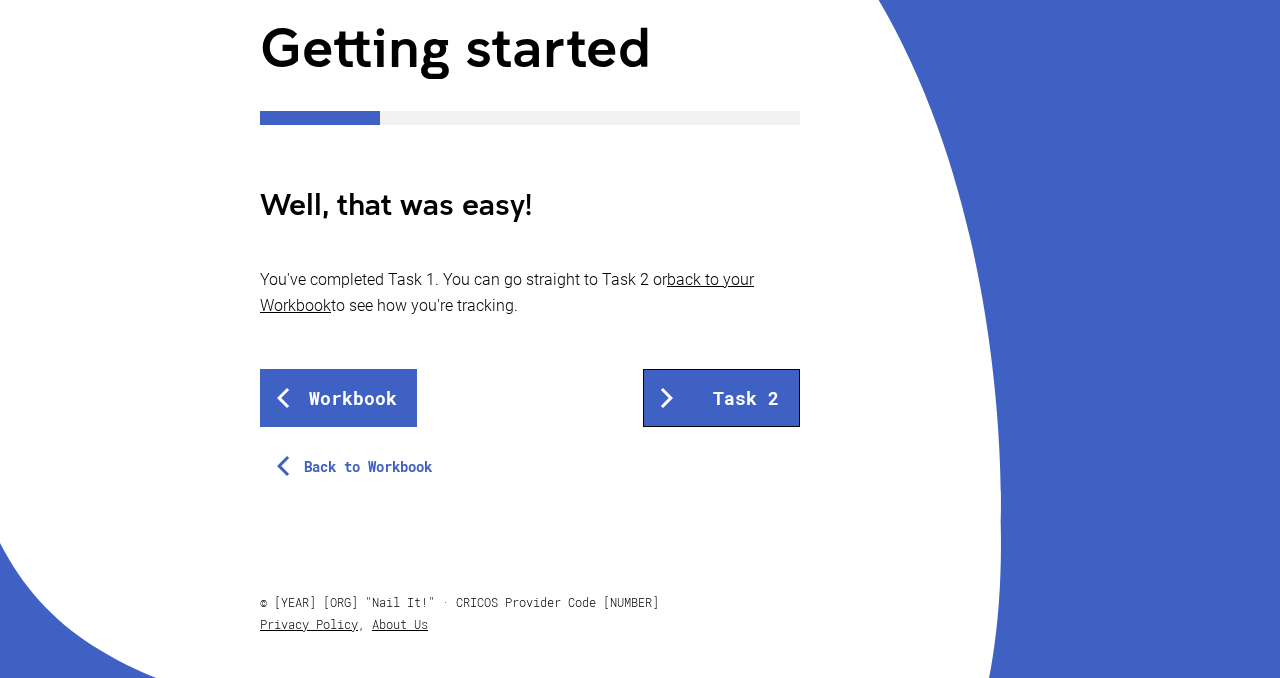 scroll, scrollTop: 281, scrollLeft: 0, axis: vertical 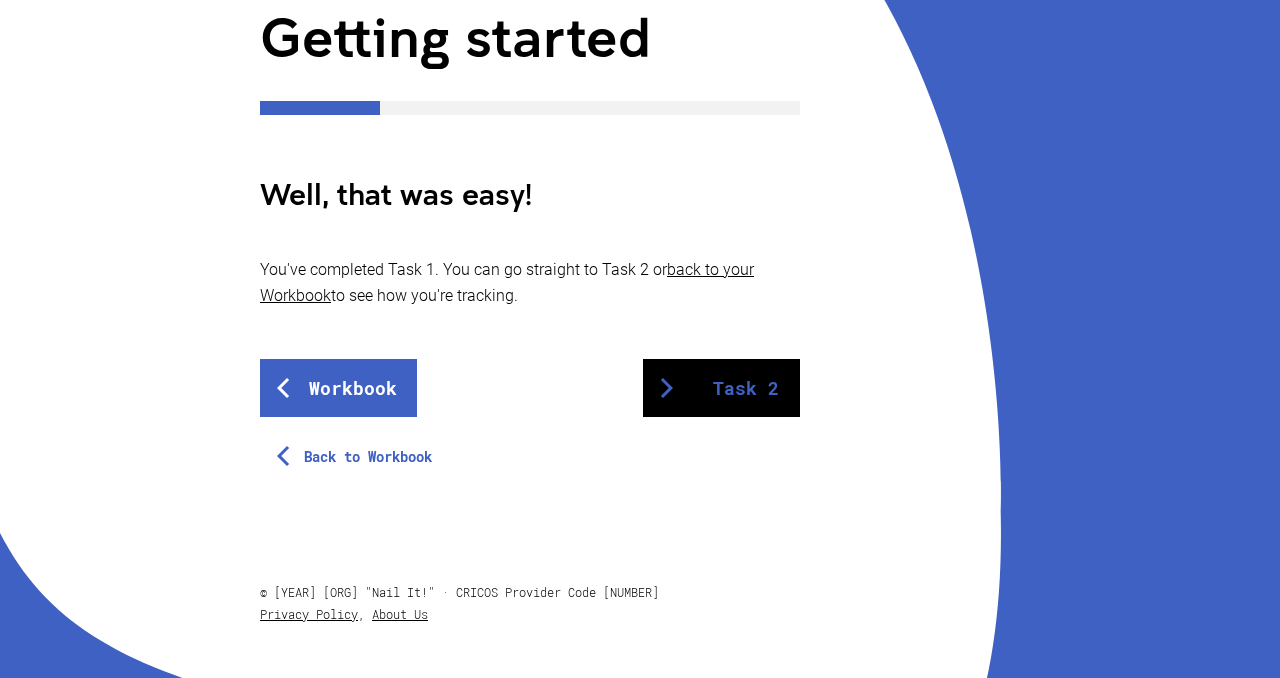 click on "Task 2" at bounding box center [721, 388] 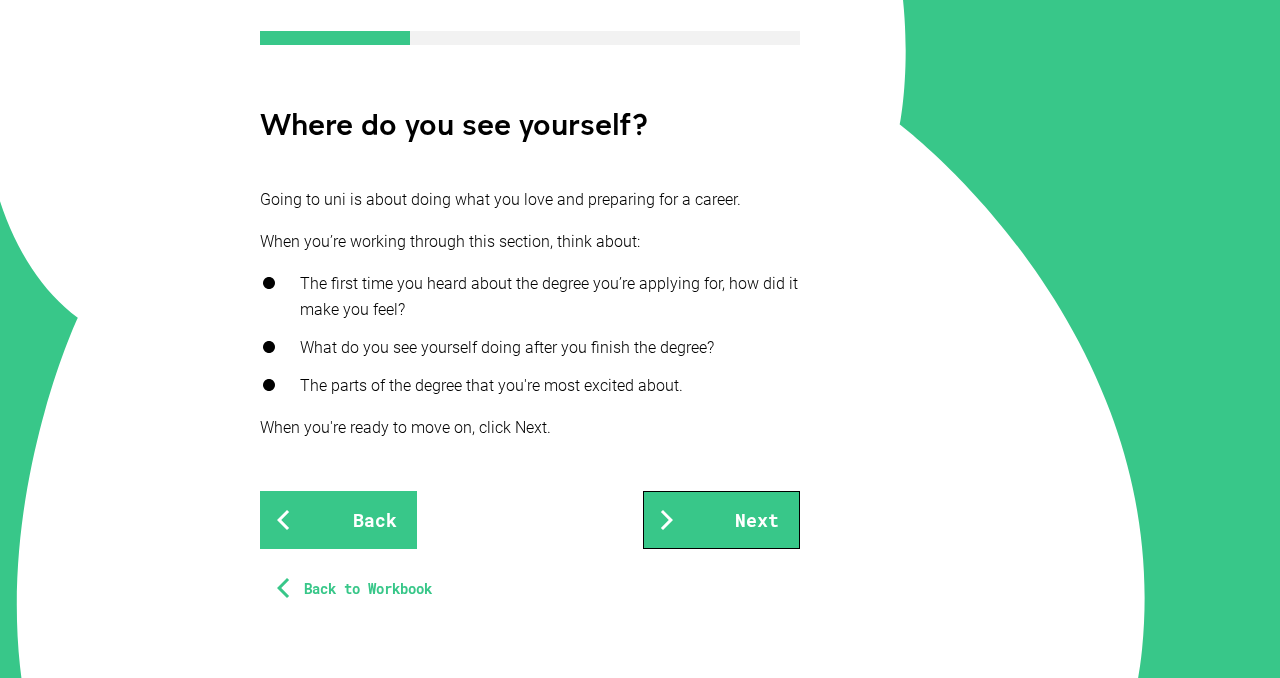 scroll, scrollTop: 352, scrollLeft: 0, axis: vertical 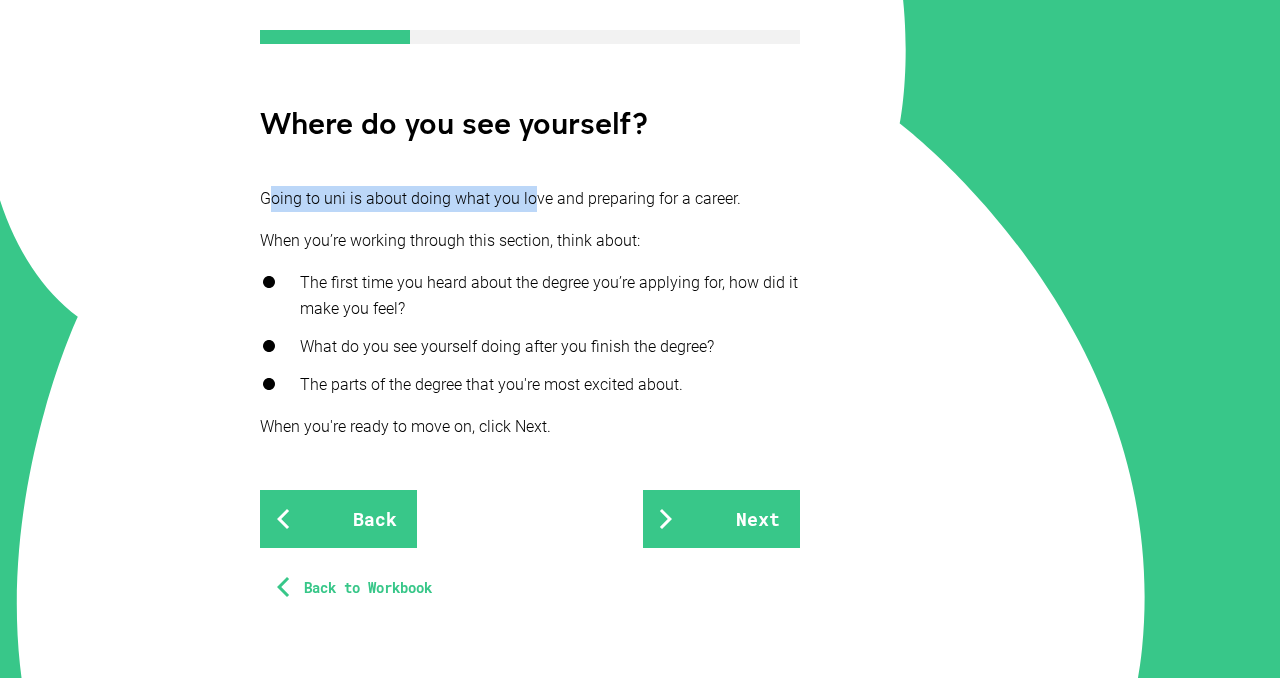 drag, startPoint x: 273, startPoint y: 204, endPoint x: 592, endPoint y: 204, distance: 319 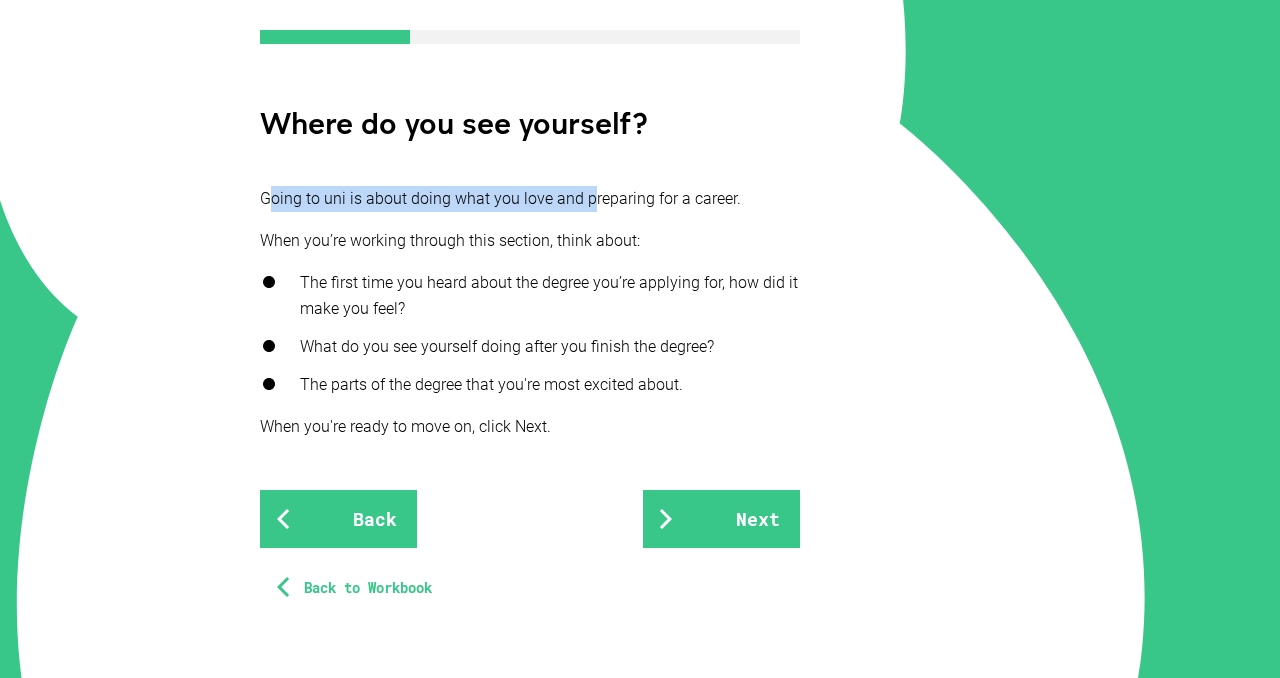 click on "Going to uni is about doing what you love and preparing for a career." at bounding box center [530, 199] 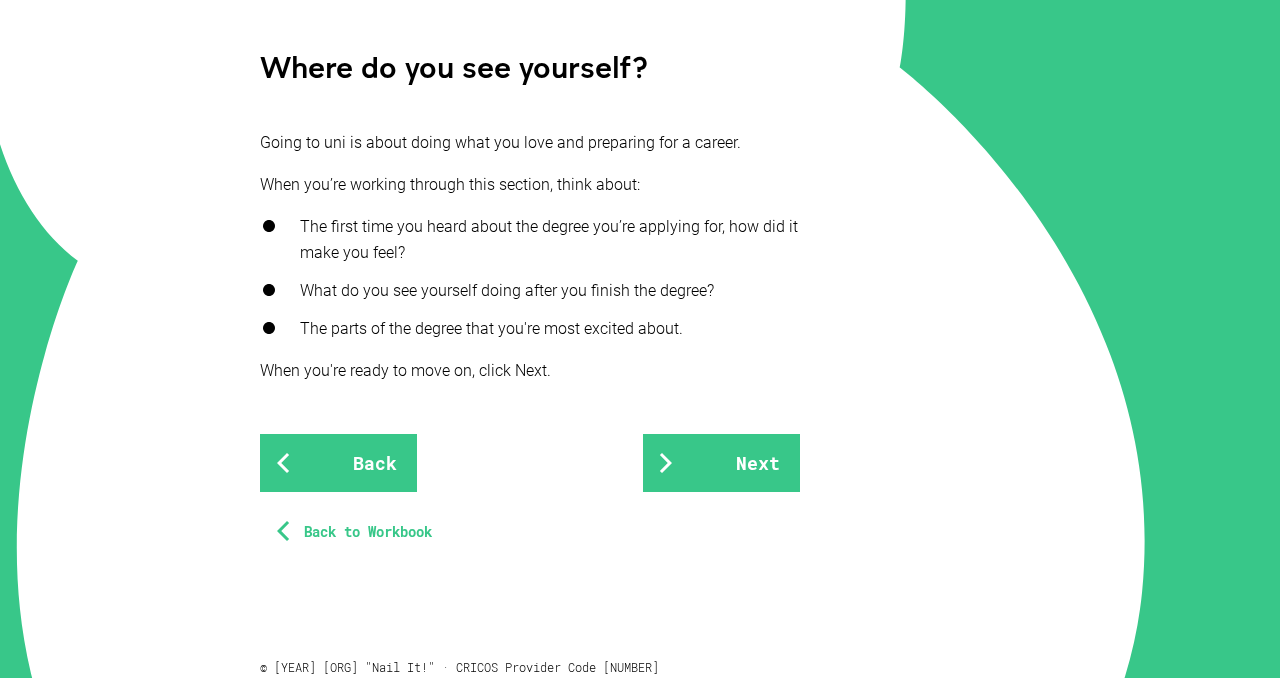 scroll, scrollTop: 410, scrollLeft: 0, axis: vertical 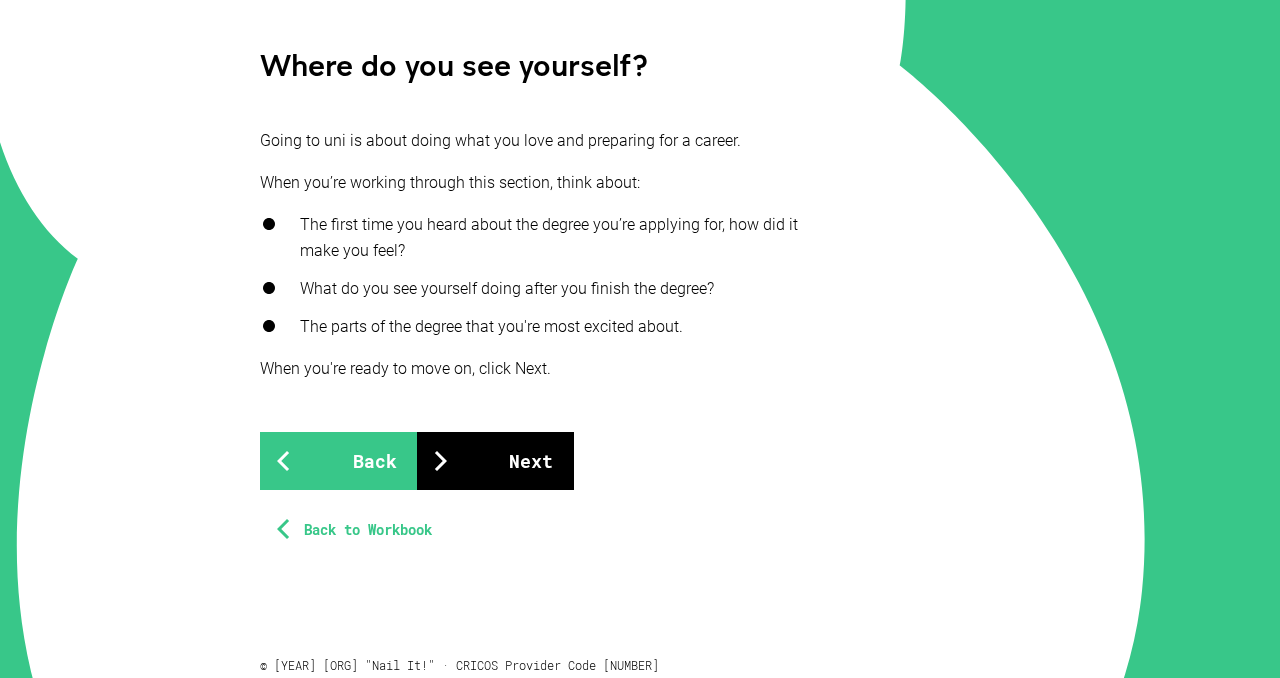 click on "Next" at bounding box center (495, 461) 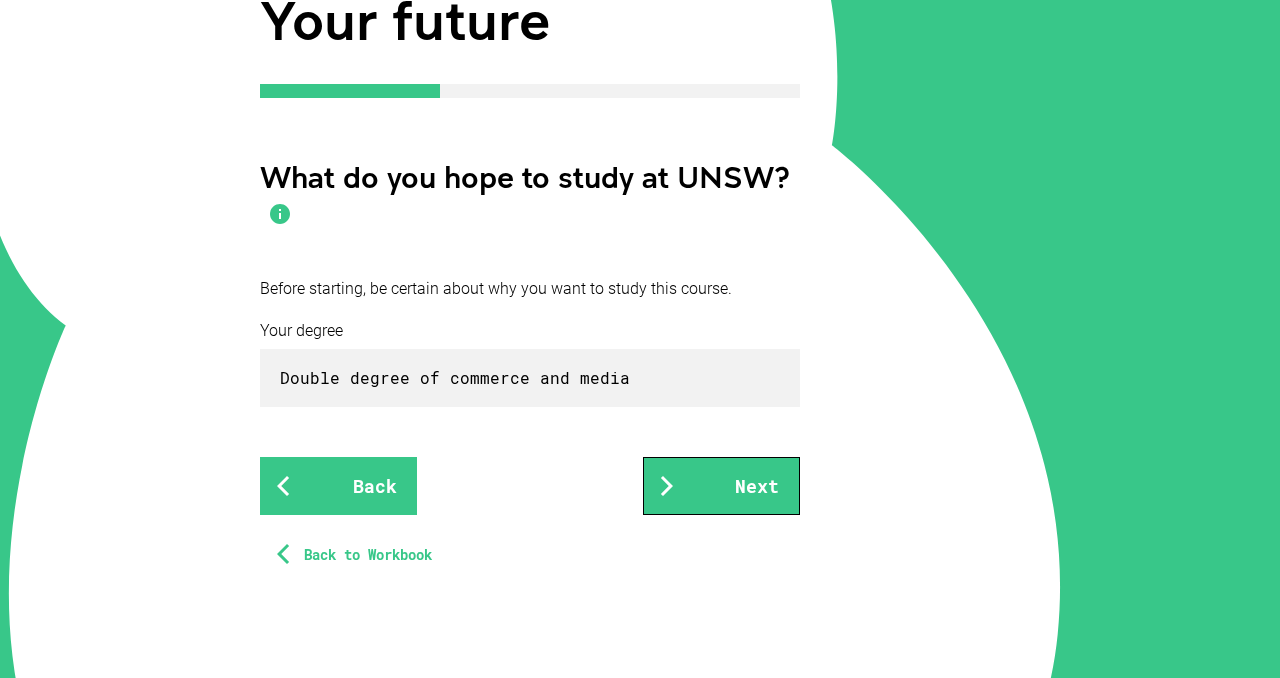 scroll, scrollTop: 299, scrollLeft: 0, axis: vertical 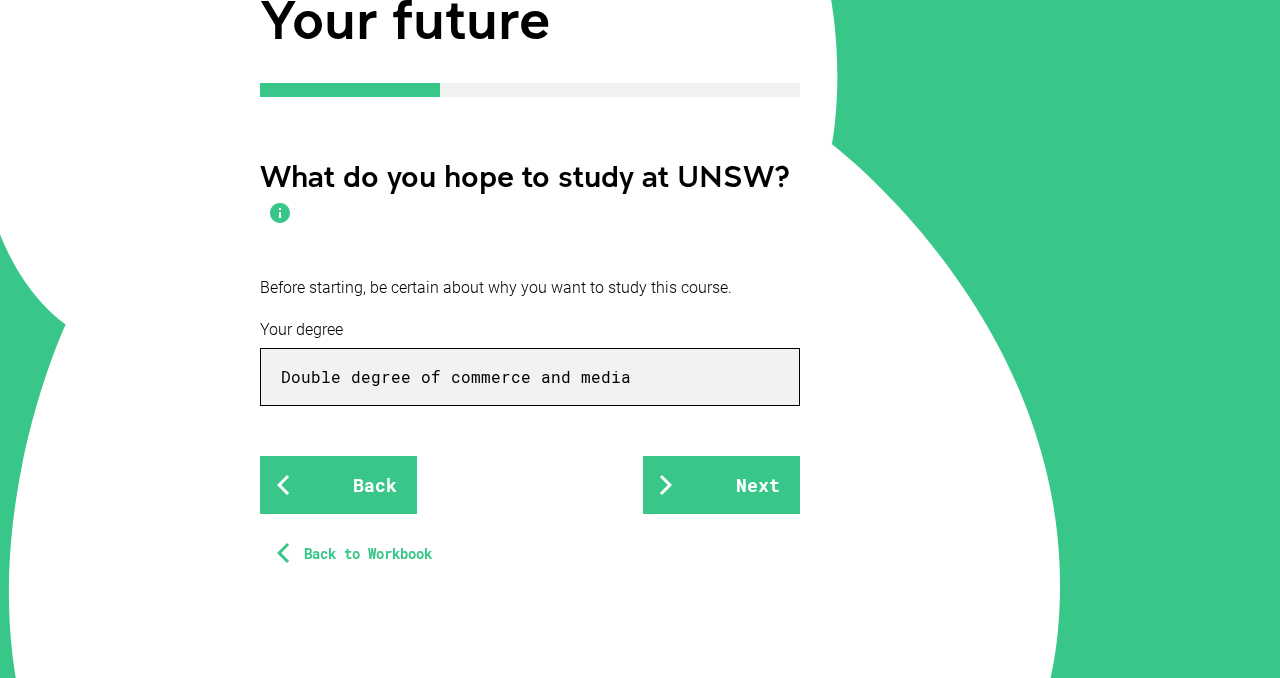click on "Double degree of commerce and media" at bounding box center (530, 377) 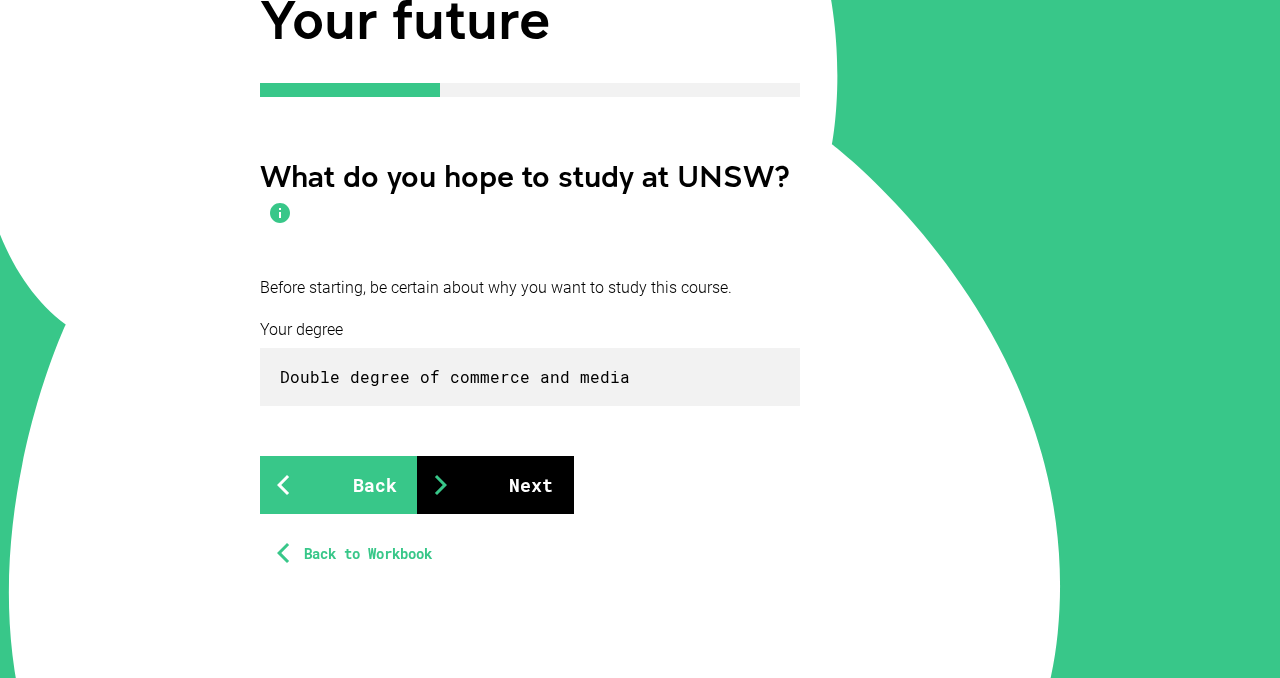 click on "Next" at bounding box center (495, 485) 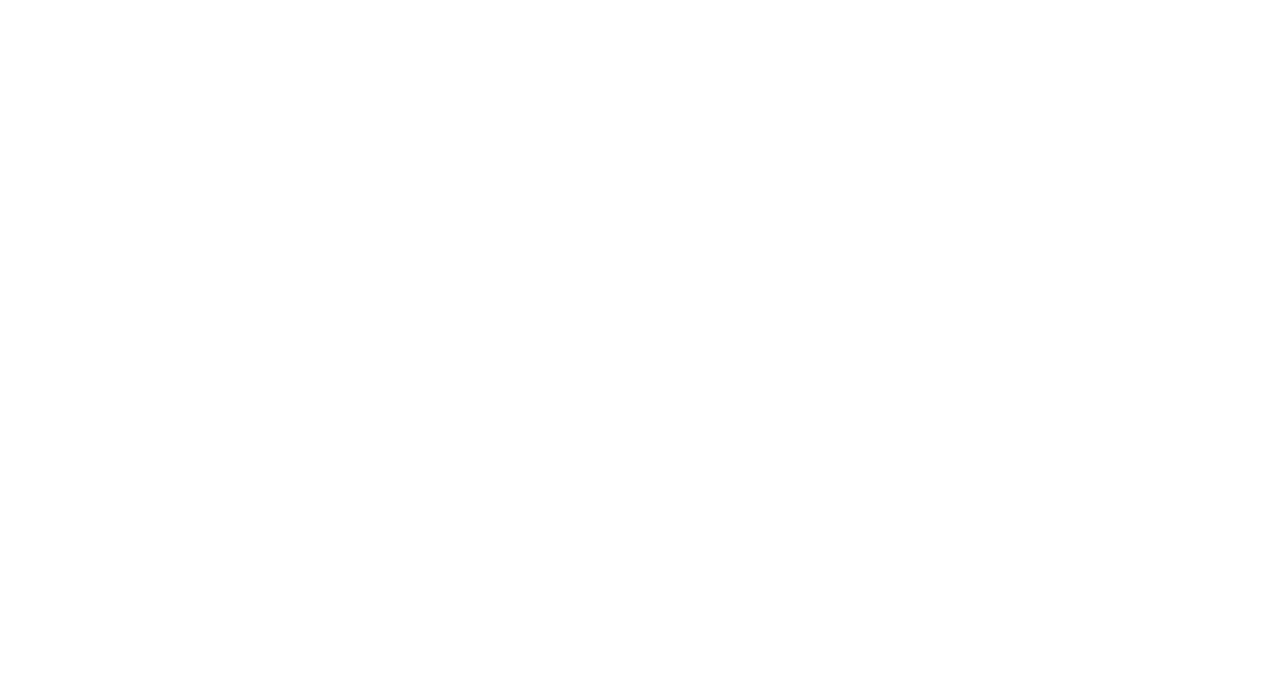 scroll, scrollTop: 0, scrollLeft: 0, axis: both 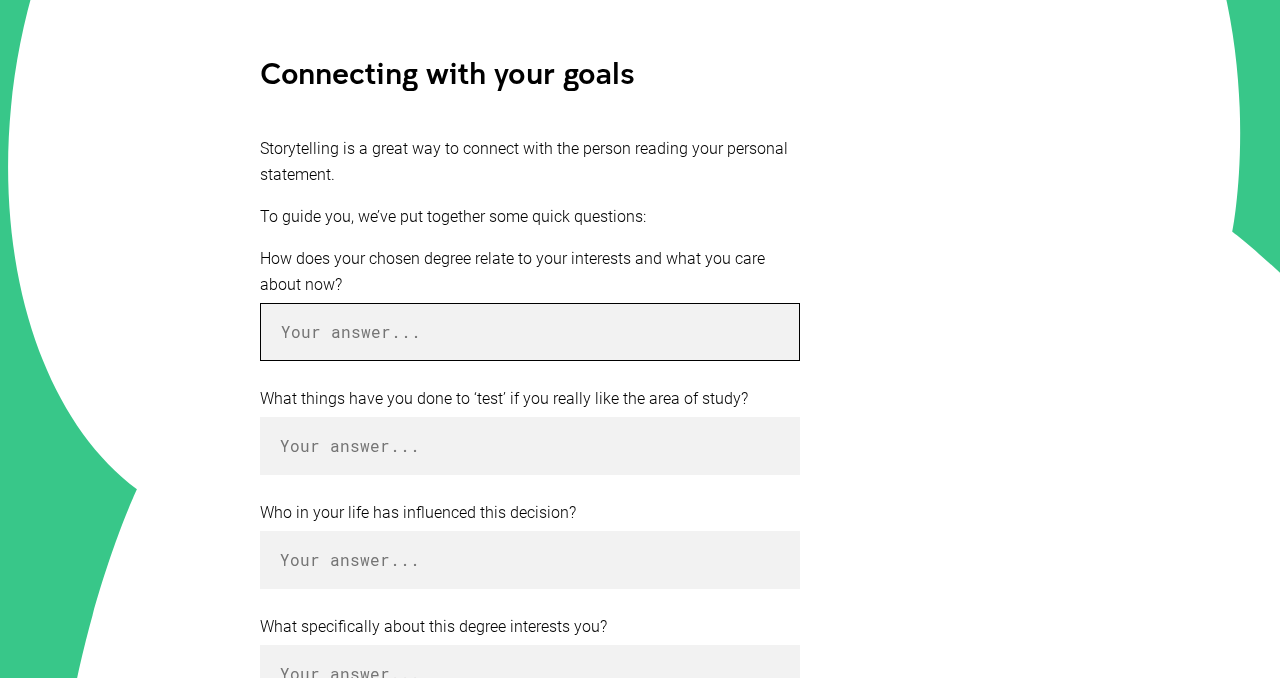 click at bounding box center (530, 332) 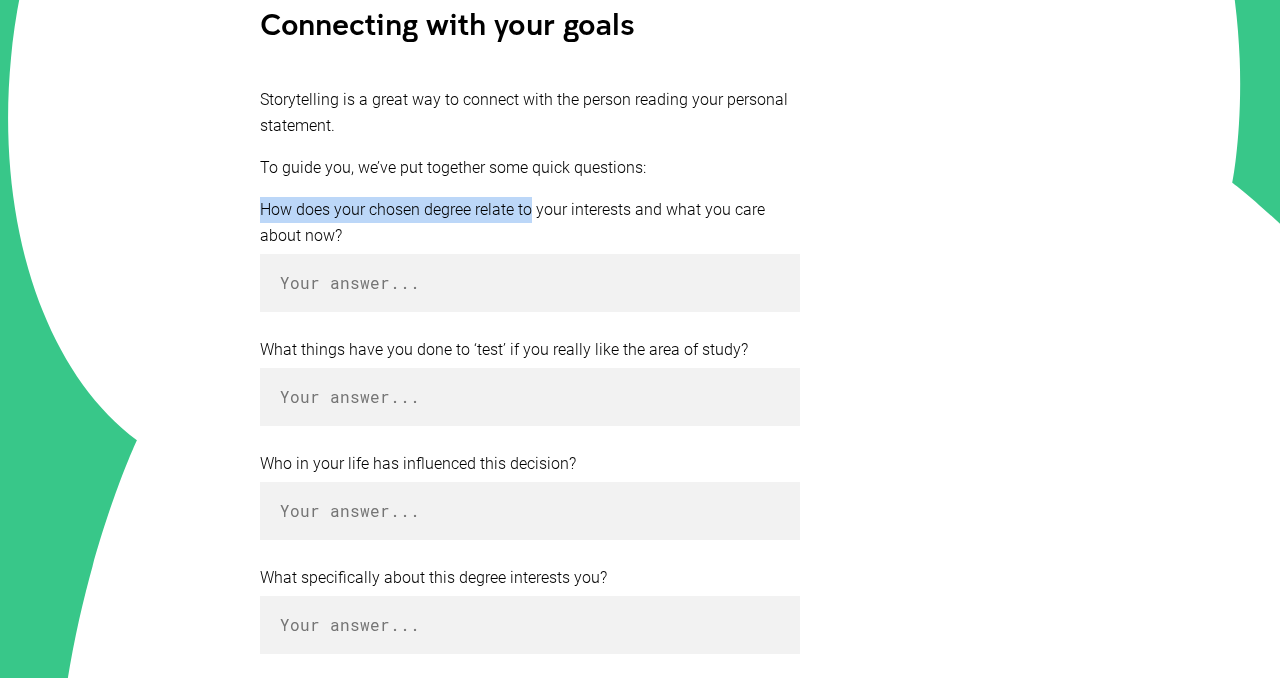 drag, startPoint x: 261, startPoint y: 202, endPoint x: 530, endPoint y: 206, distance: 269.02972 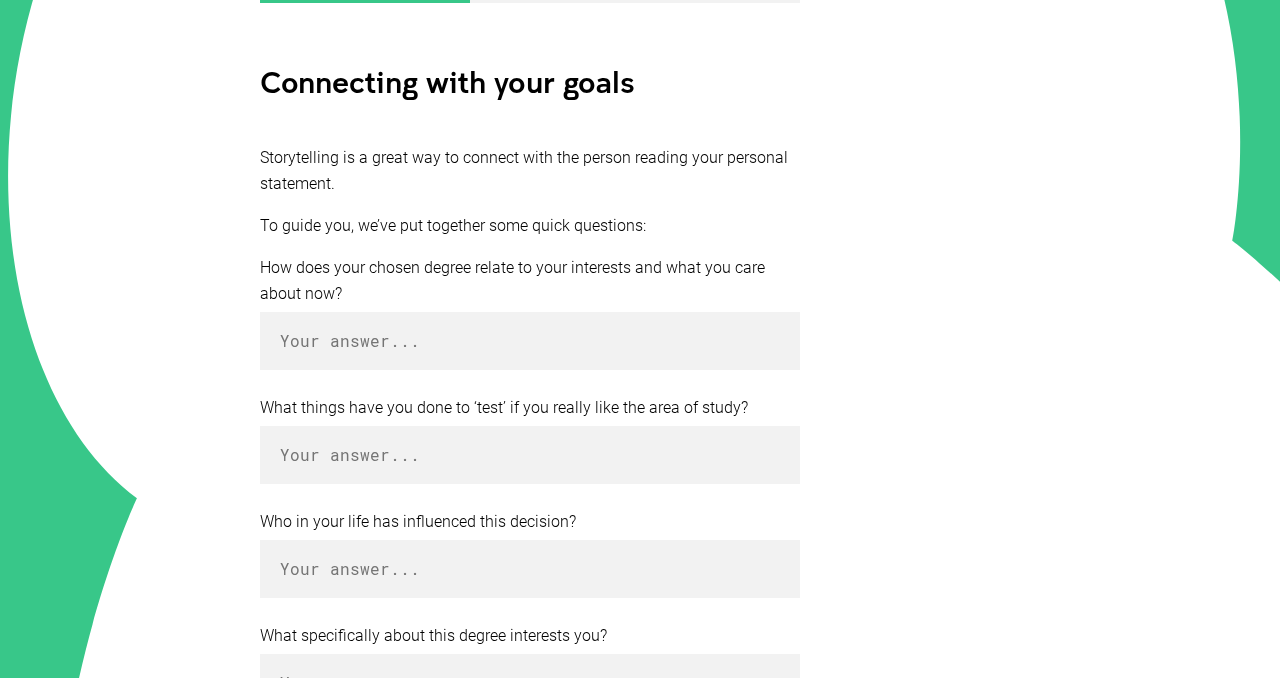 scroll, scrollTop: 397, scrollLeft: 0, axis: vertical 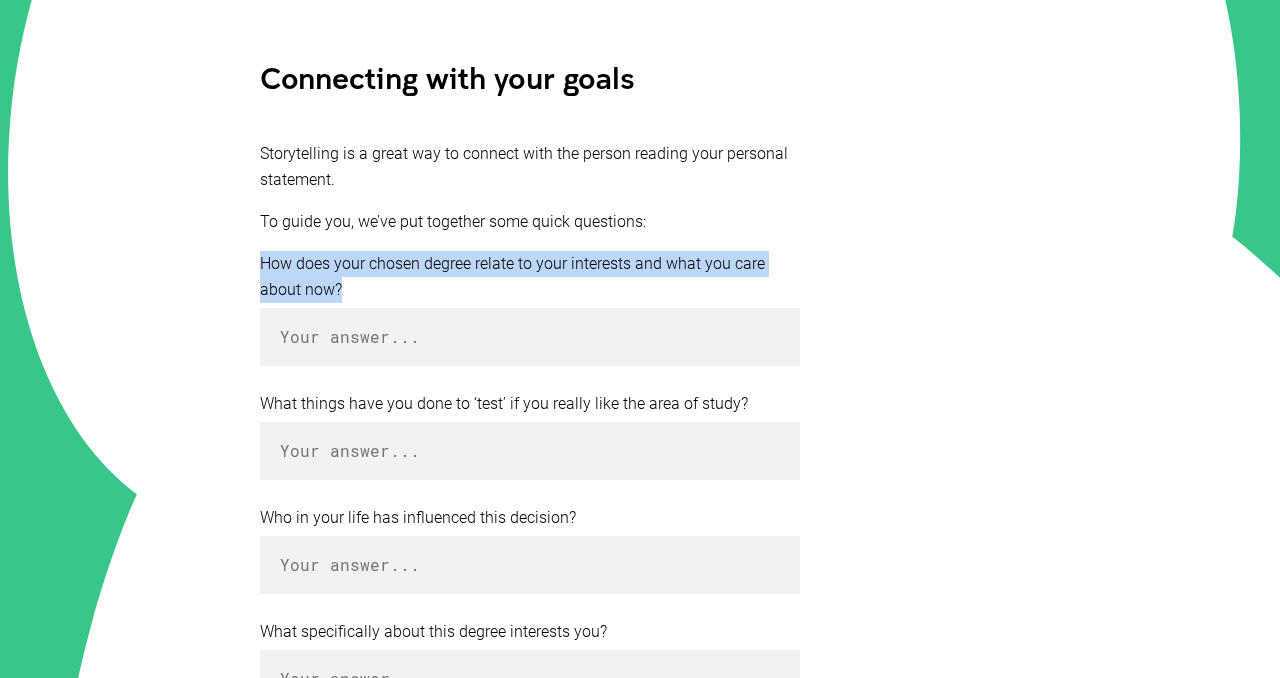 drag, startPoint x: 260, startPoint y: 263, endPoint x: 361, endPoint y: 281, distance: 102.59142 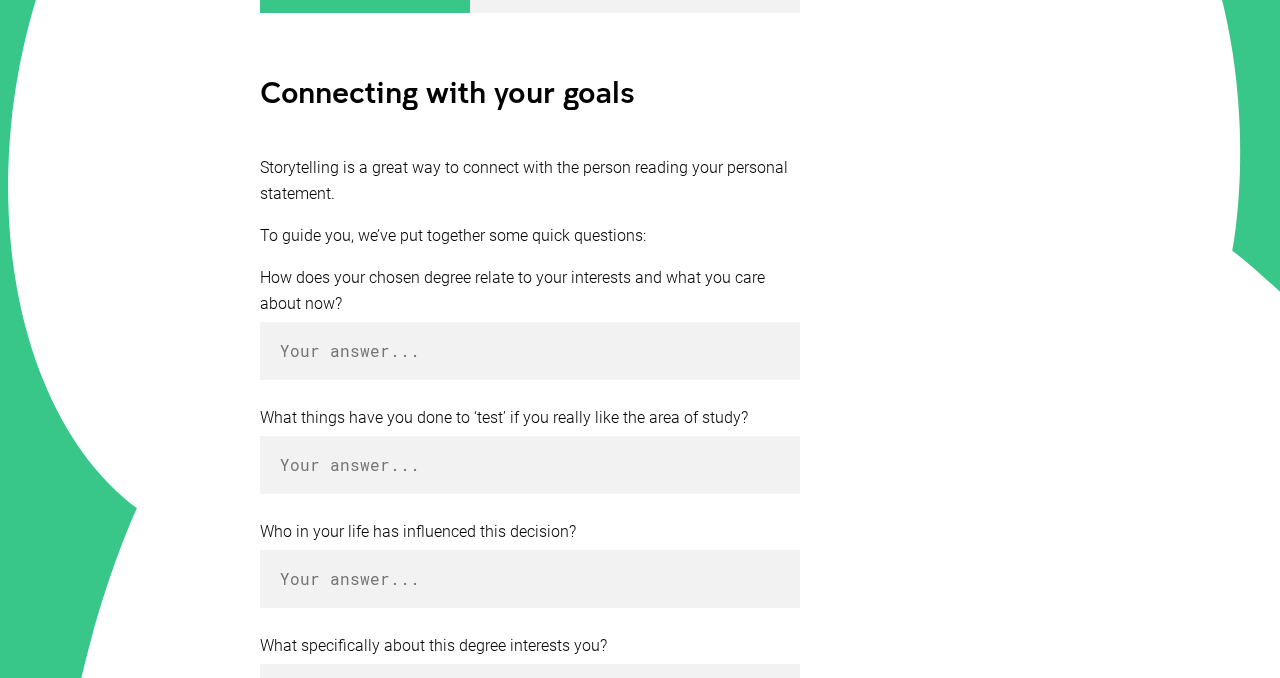 scroll, scrollTop: 386, scrollLeft: 0, axis: vertical 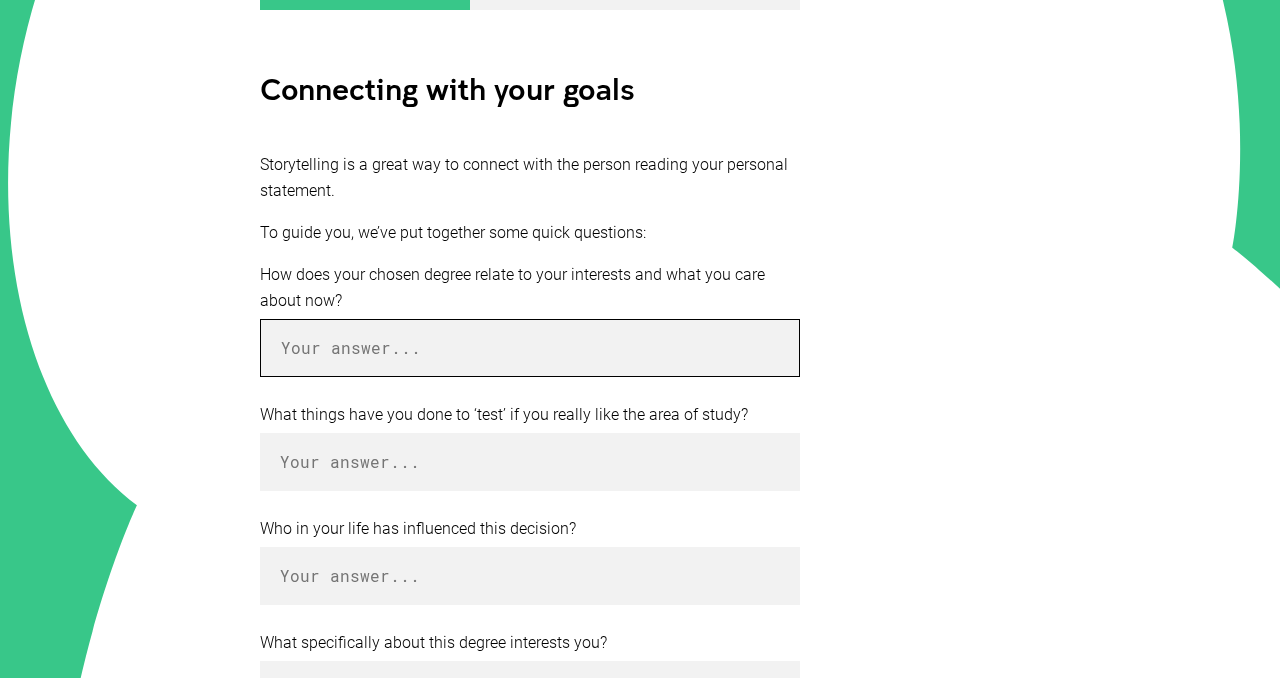 click at bounding box center (530, 348) 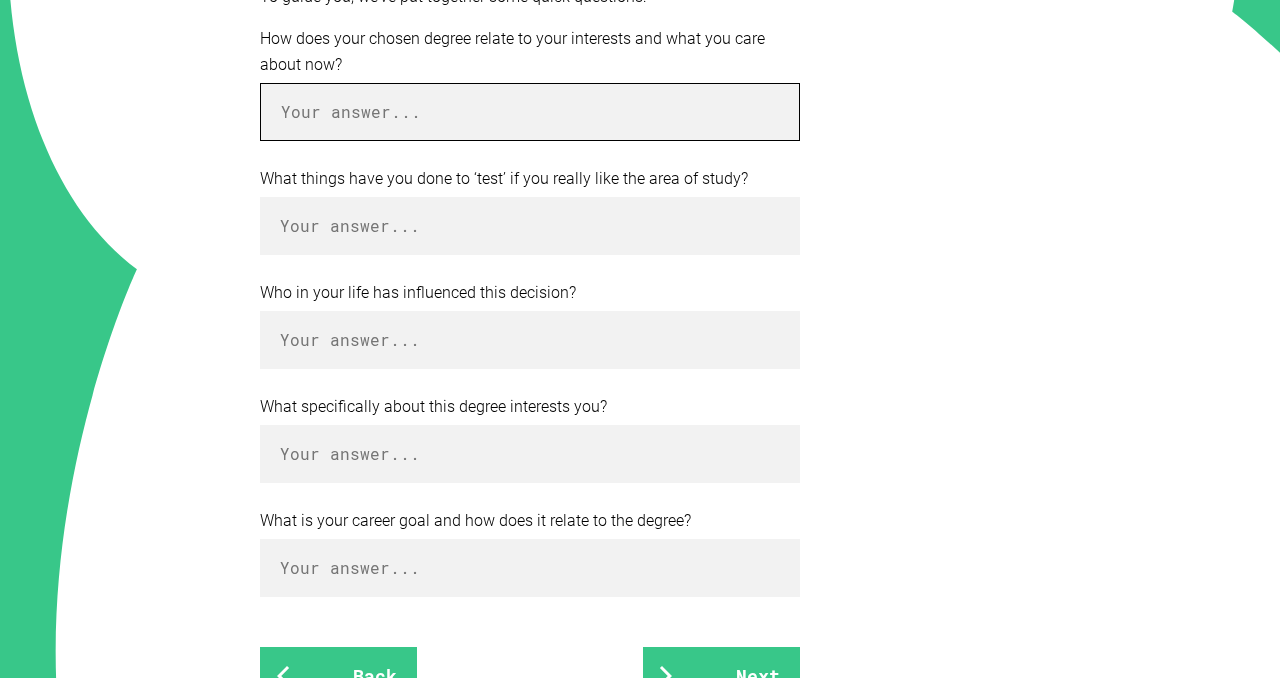scroll, scrollTop: 628, scrollLeft: 0, axis: vertical 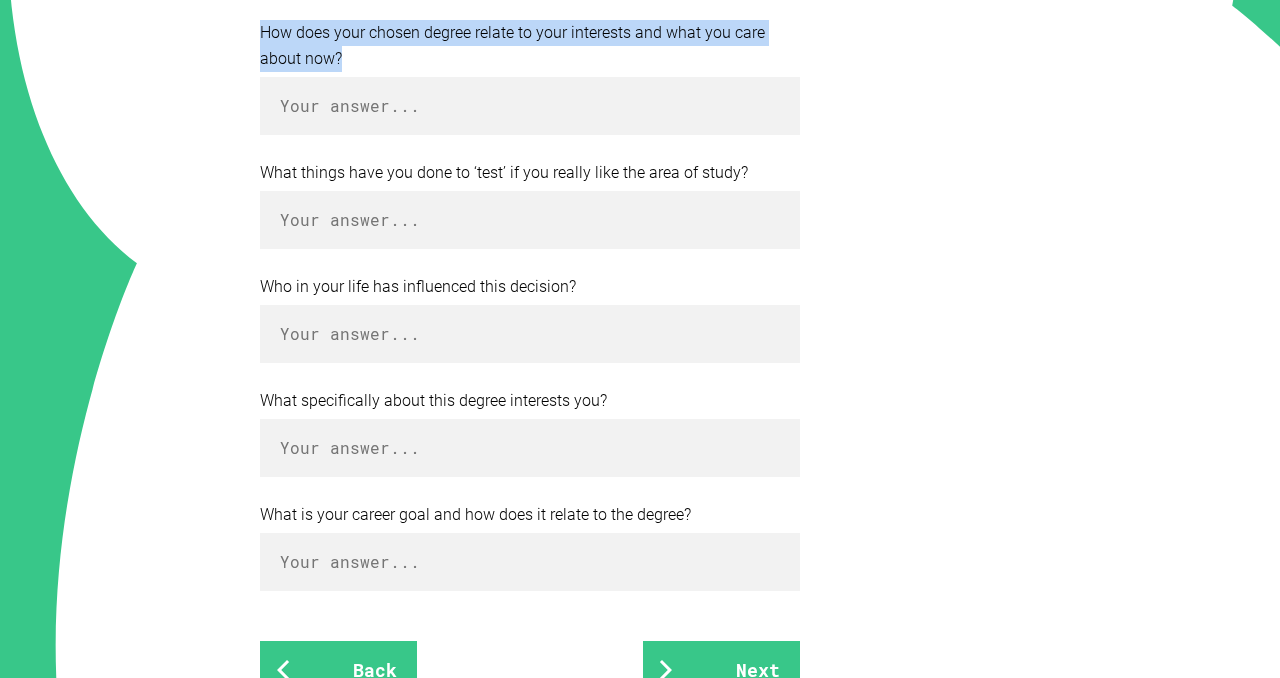 drag, startPoint x: 259, startPoint y: 38, endPoint x: 353, endPoint y: 66, distance: 98.0816 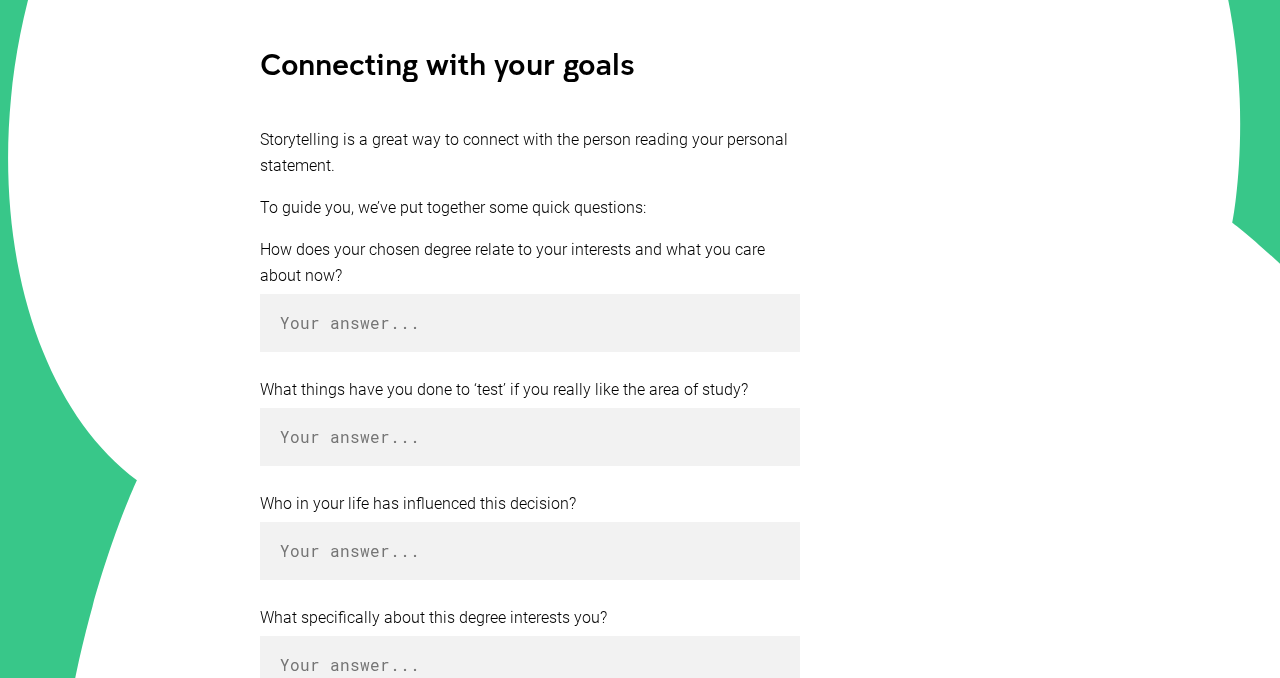 scroll, scrollTop: 414, scrollLeft: 0, axis: vertical 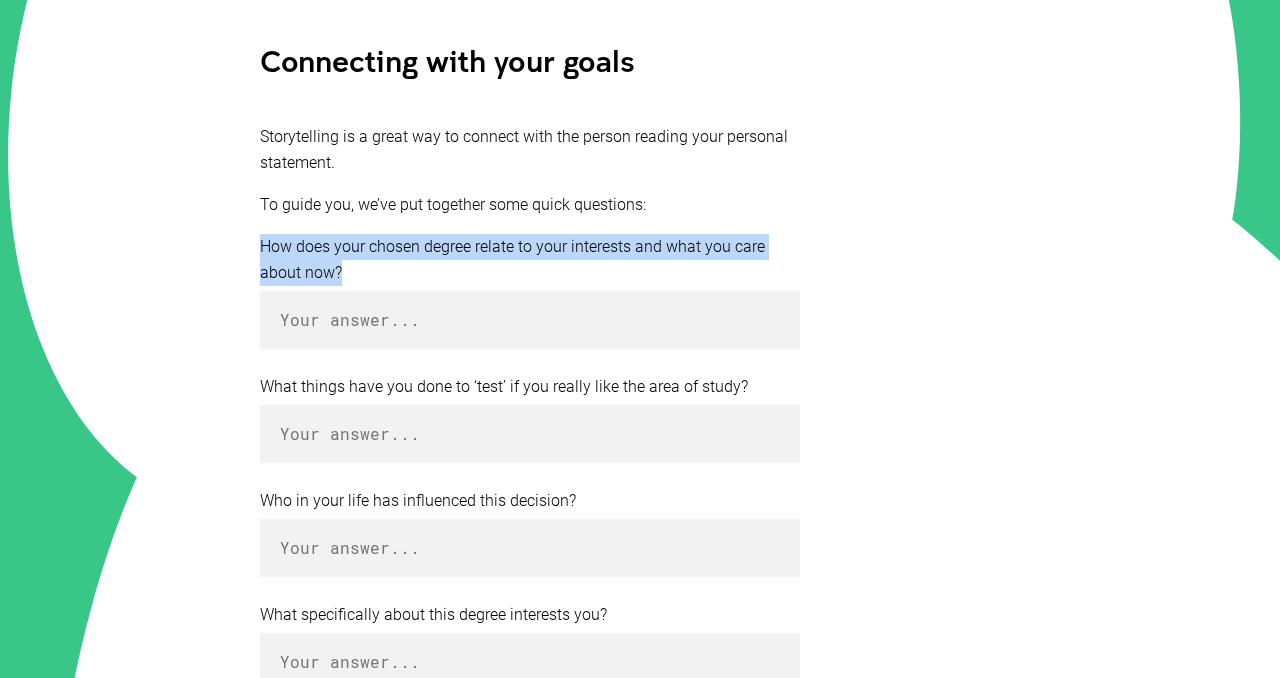 drag, startPoint x: 260, startPoint y: 237, endPoint x: 370, endPoint y: 261, distance: 112.587746 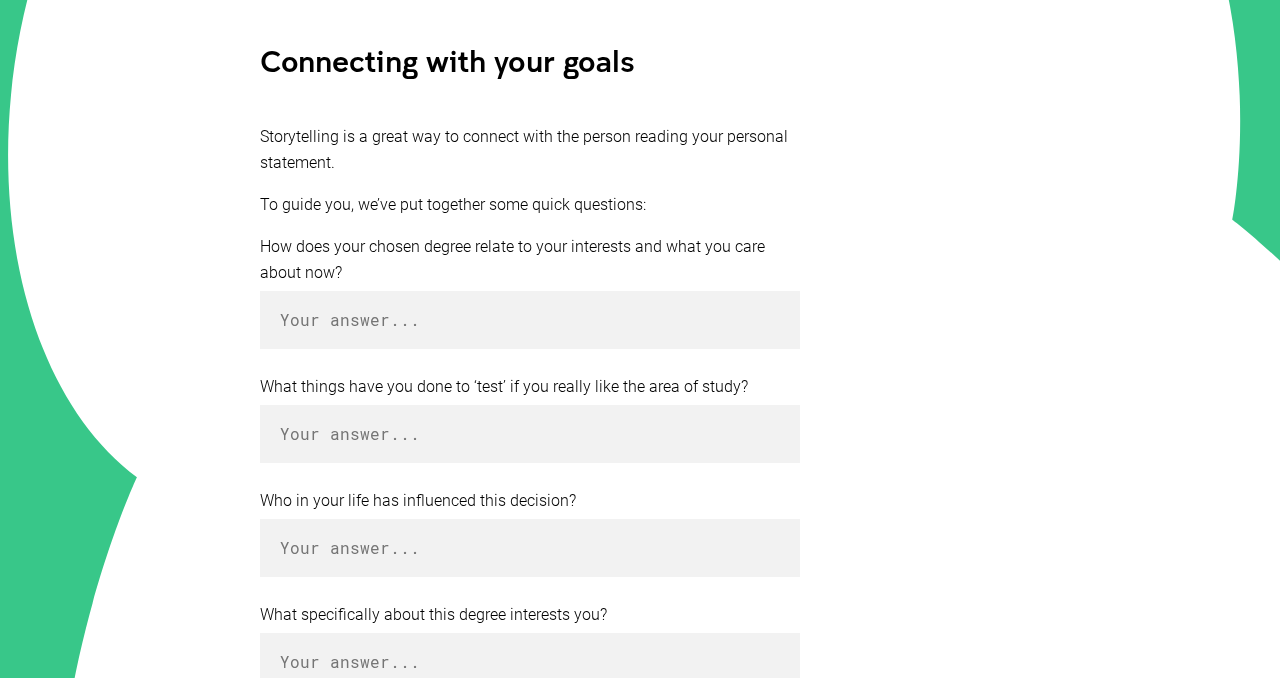 click on "How does your chosen degree relate to your interests and what you care about now?" at bounding box center (530, 260) 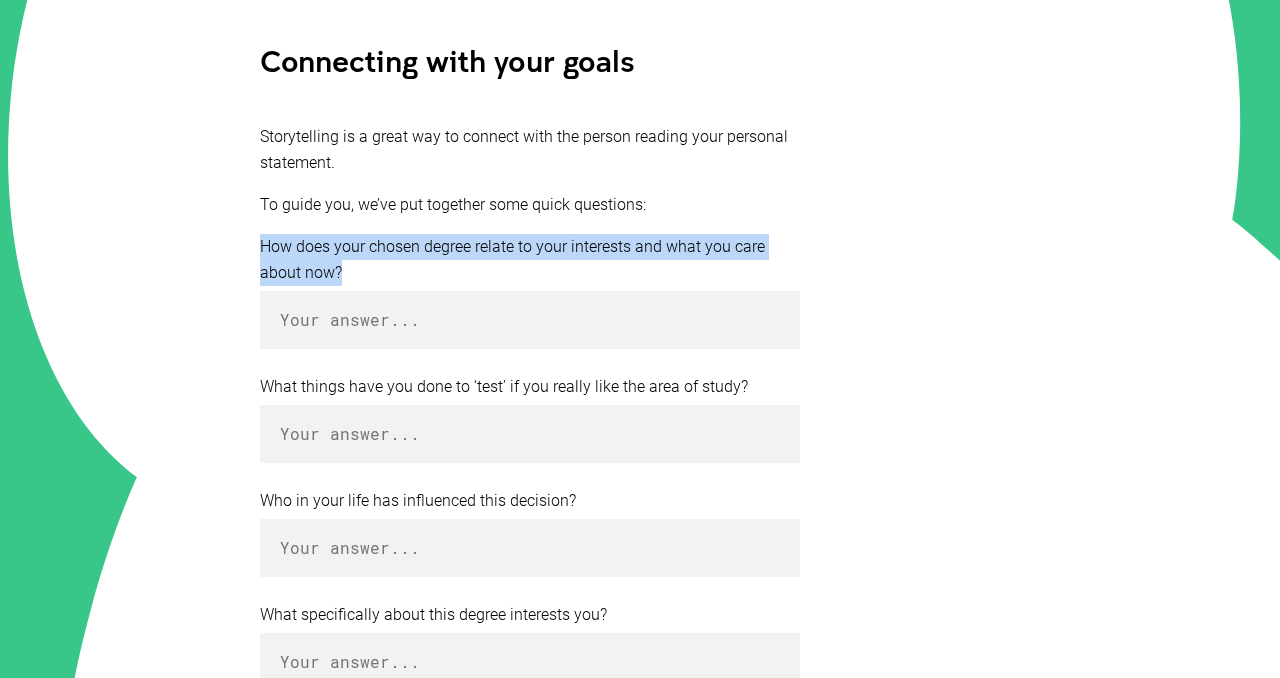 drag, startPoint x: 258, startPoint y: 241, endPoint x: 377, endPoint y: 273, distance: 123.22743 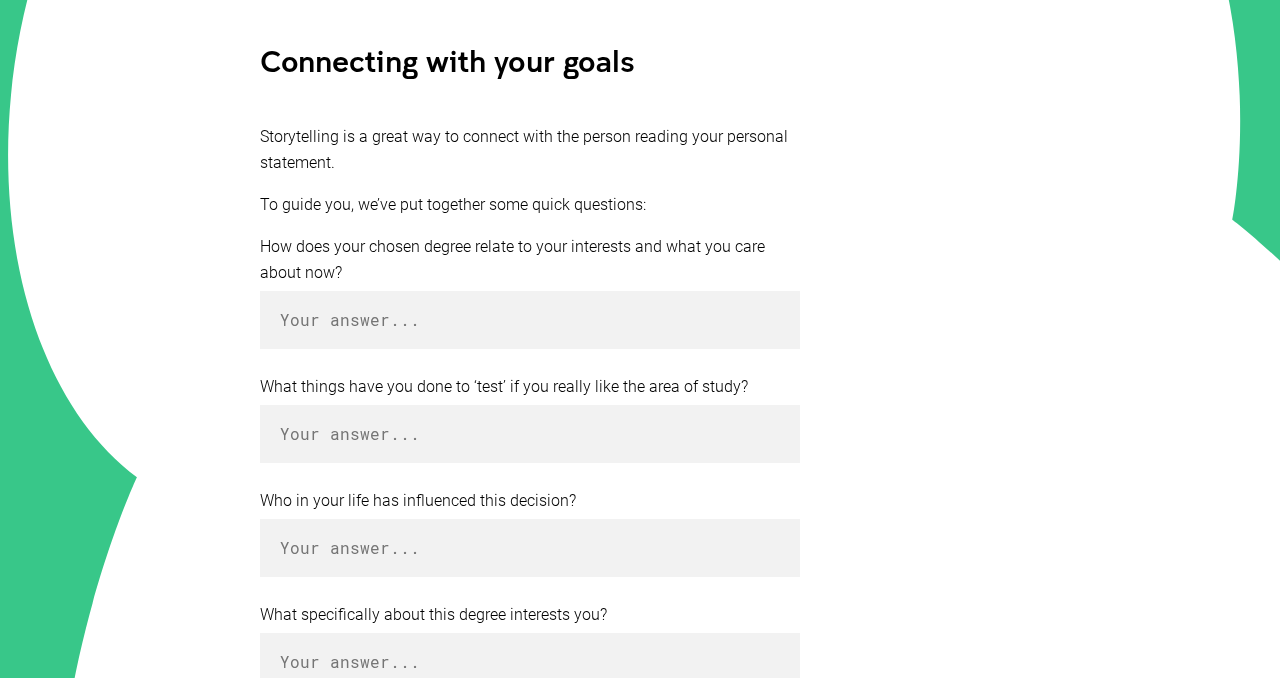 click on "How does your chosen degree relate to your interests and what you care about now? What things have you done to ‘test’ if you really like the area of study? Who in your life has influenced this decision? What specifically about this degree interests you? What is your career goal and how does it relate to the degree? Back Next Back to Workbook" at bounding box center (530, 603) 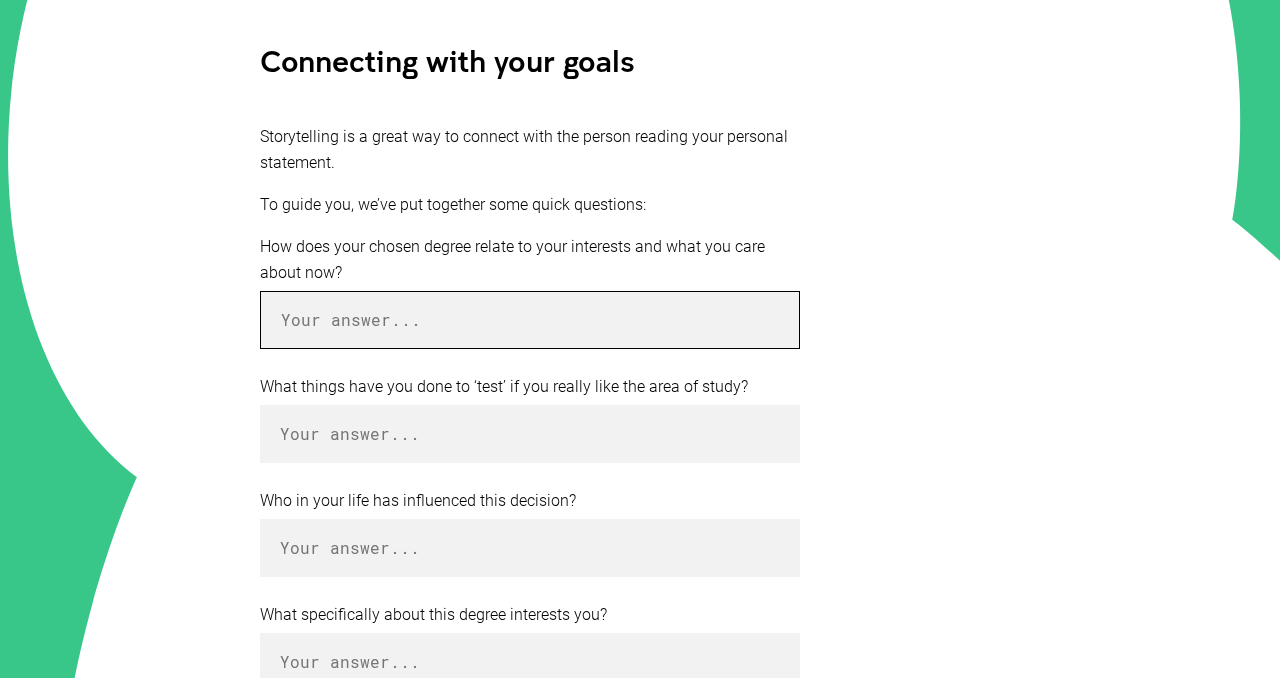 click at bounding box center (530, 320) 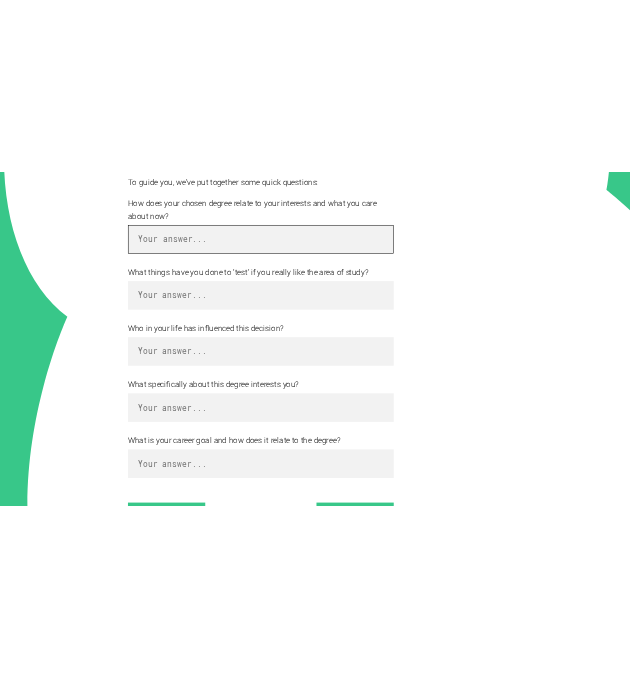scroll, scrollTop: 599, scrollLeft: 0, axis: vertical 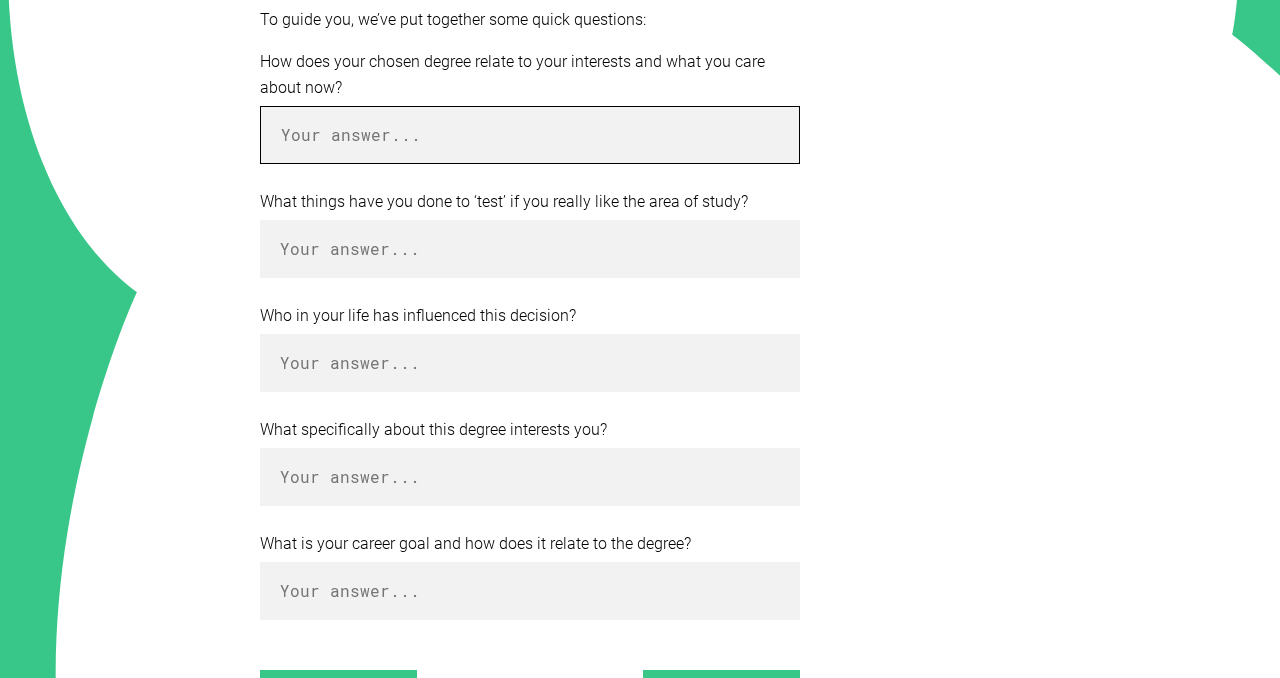 click at bounding box center [530, 135] 